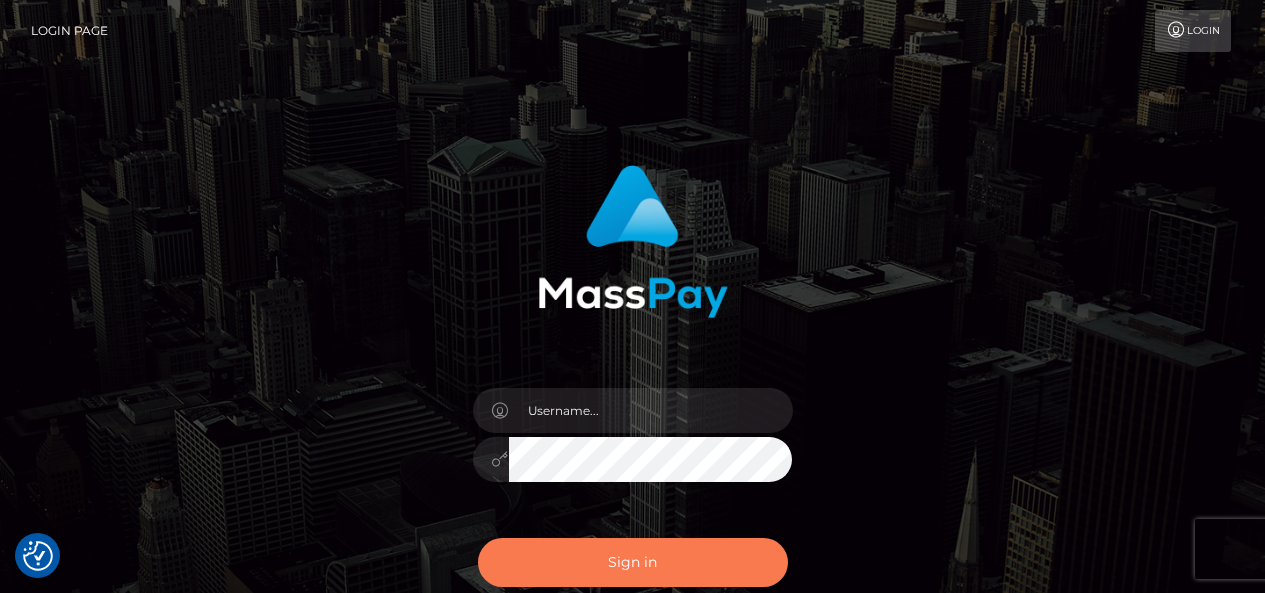 scroll, scrollTop: 0, scrollLeft: 0, axis: both 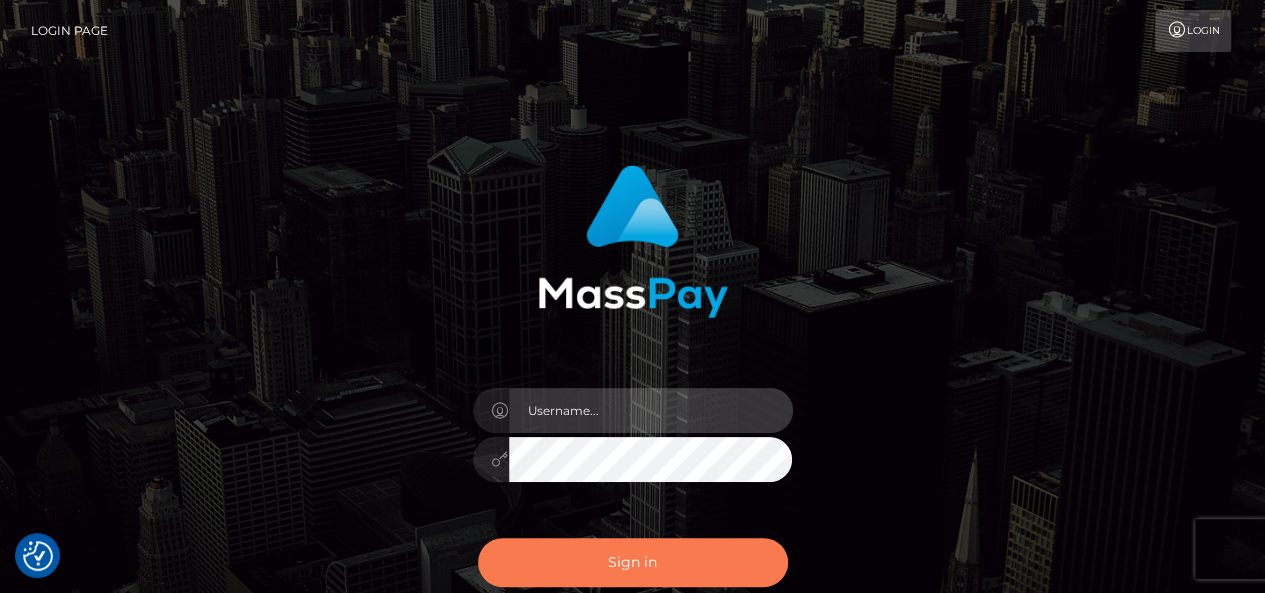 type on "pk.es" 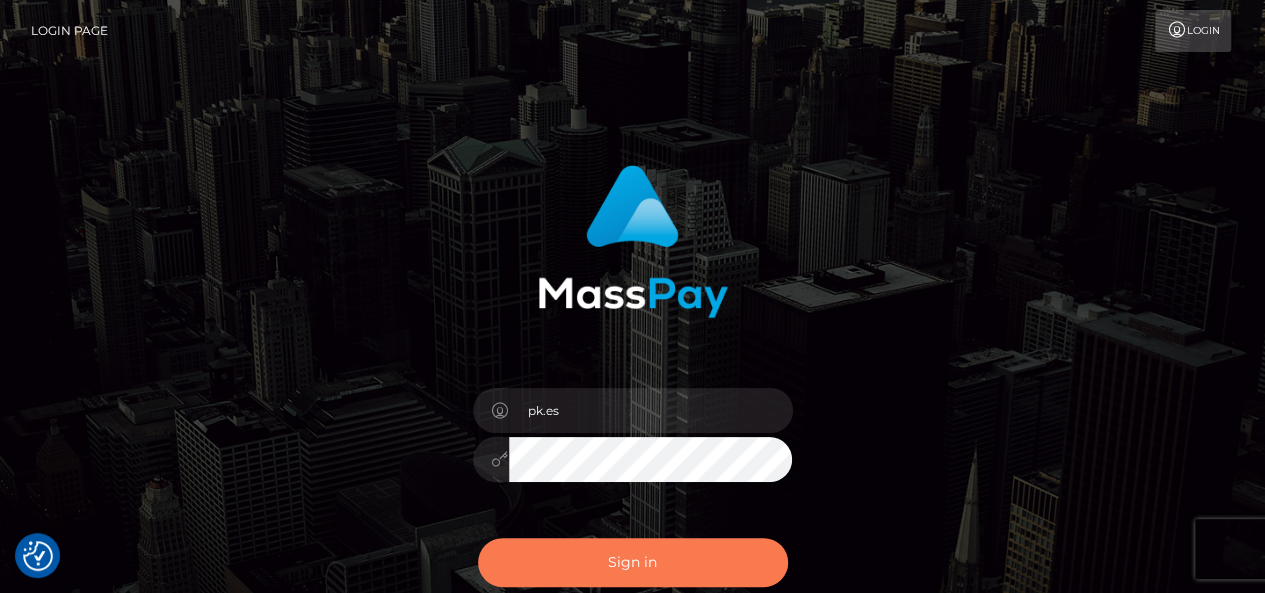 click on "Sign in" at bounding box center (633, 562) 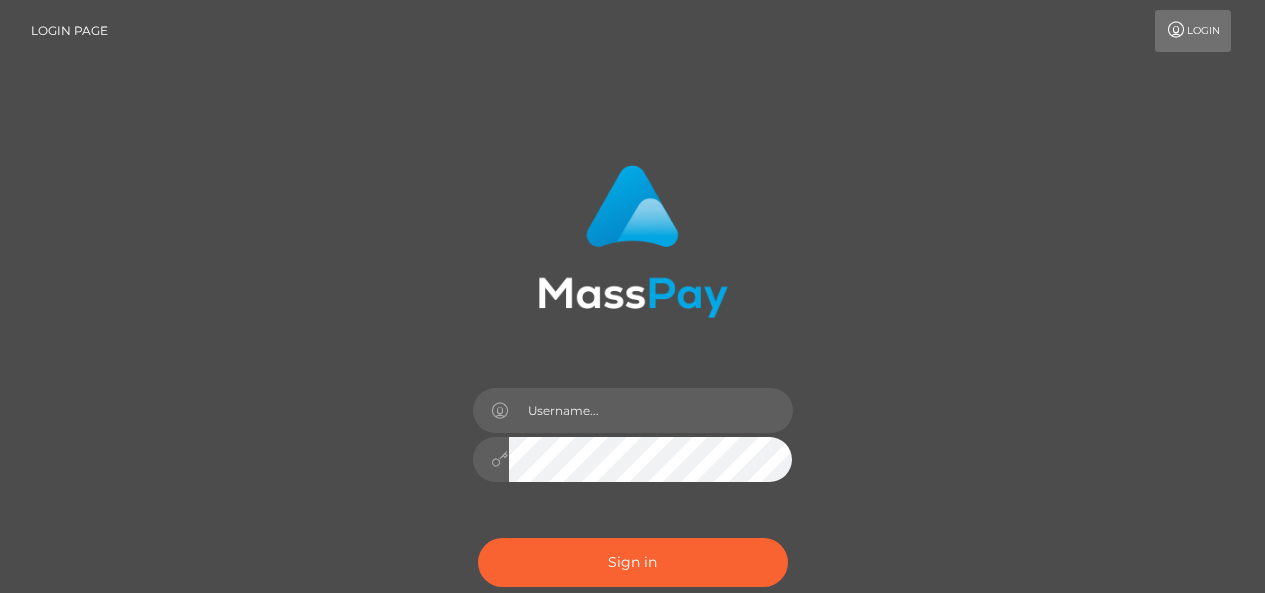 scroll, scrollTop: 0, scrollLeft: 0, axis: both 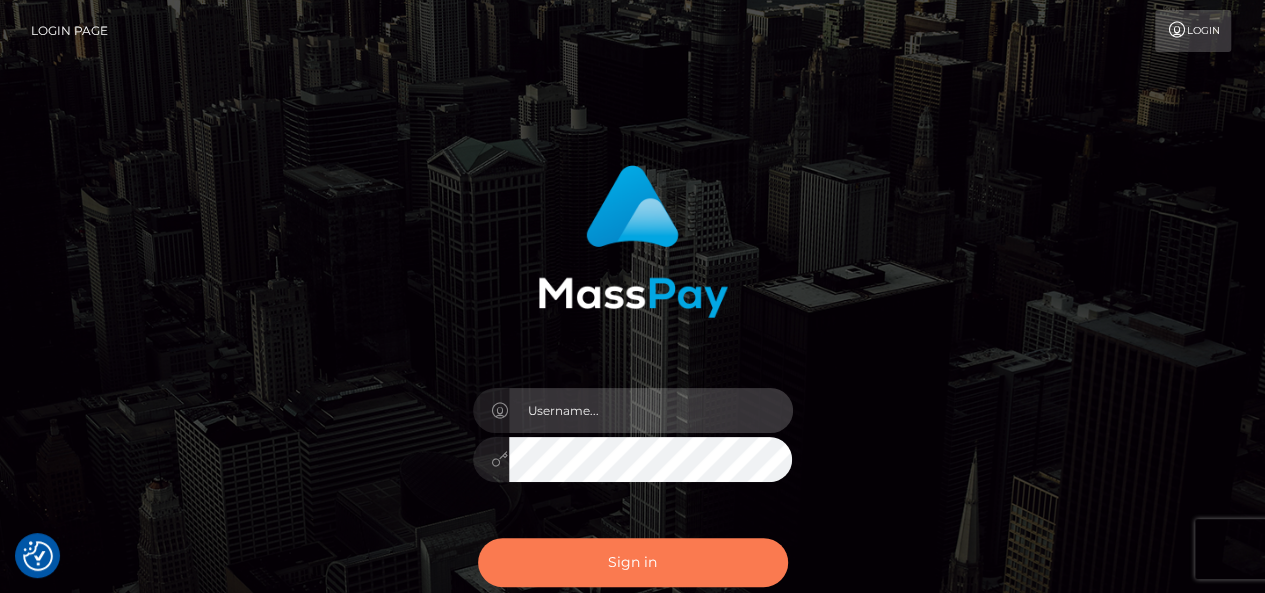 type on "pk.es" 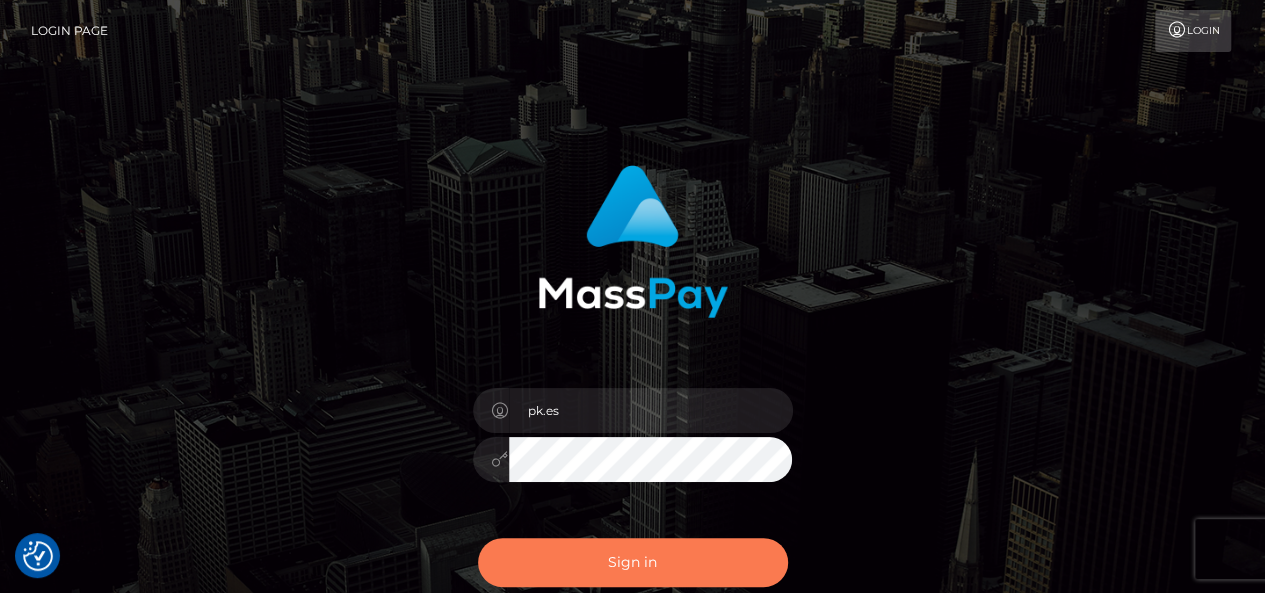 click on "Sign in" at bounding box center (633, 562) 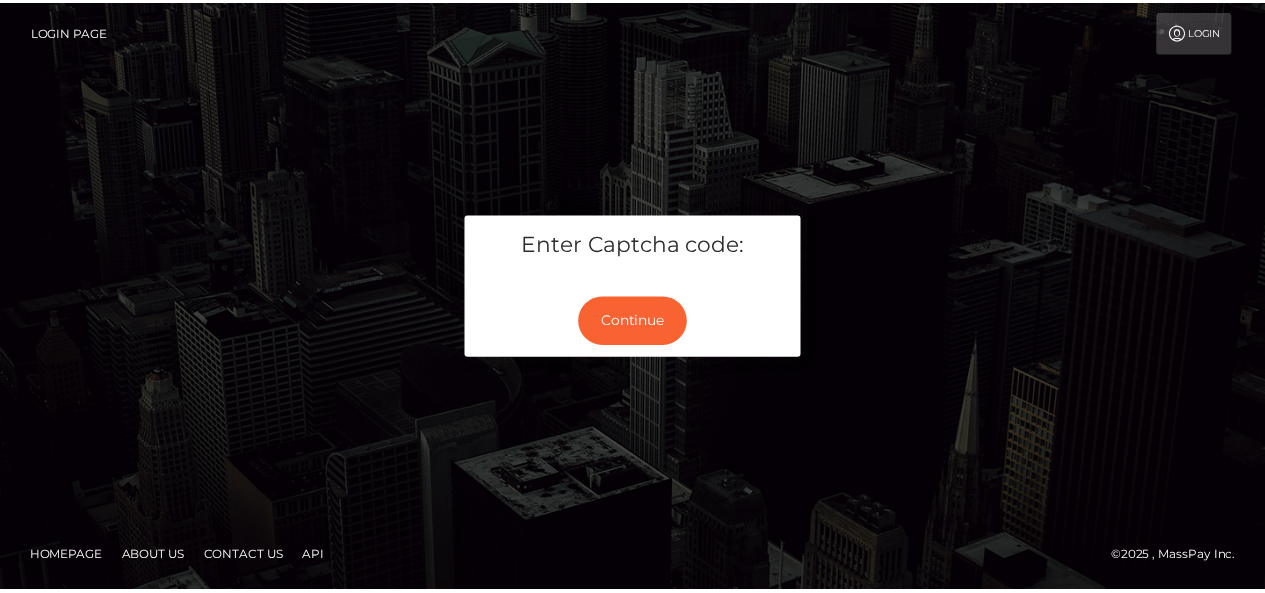 scroll, scrollTop: 0, scrollLeft: 0, axis: both 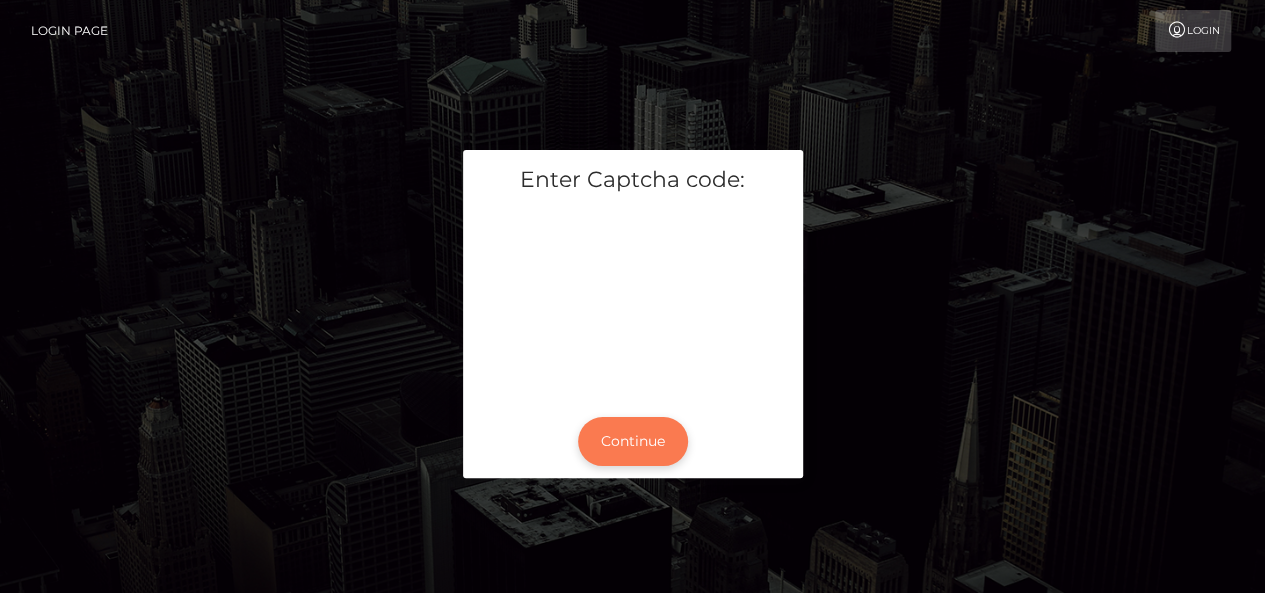 click on "Continue" at bounding box center [633, 441] 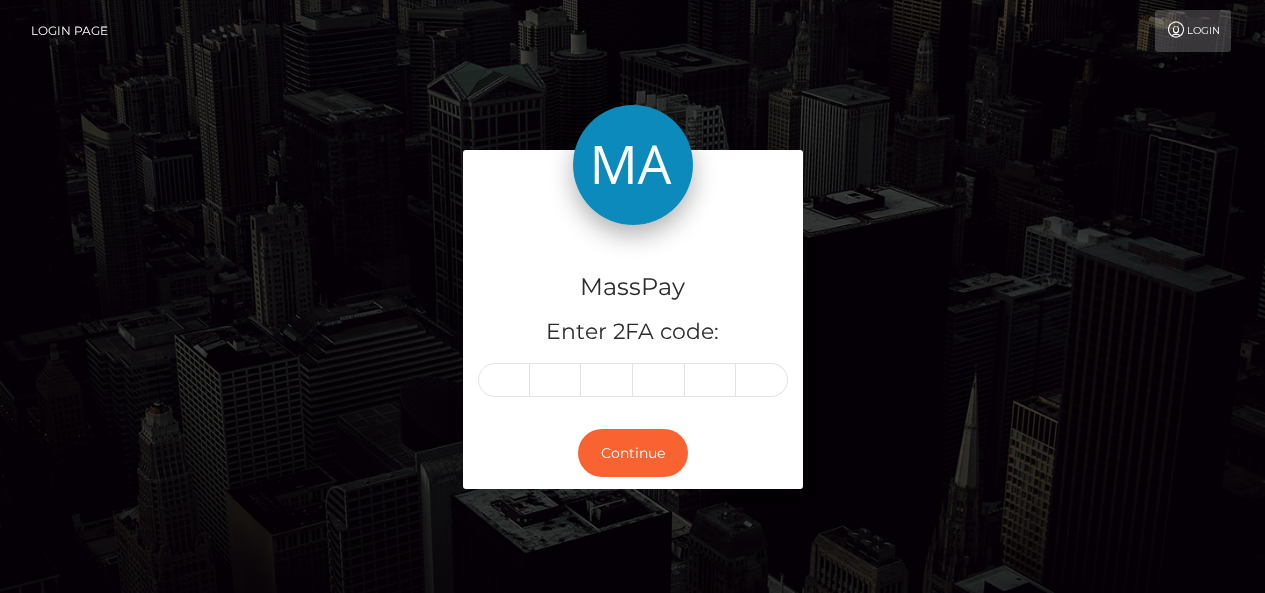scroll, scrollTop: 0, scrollLeft: 0, axis: both 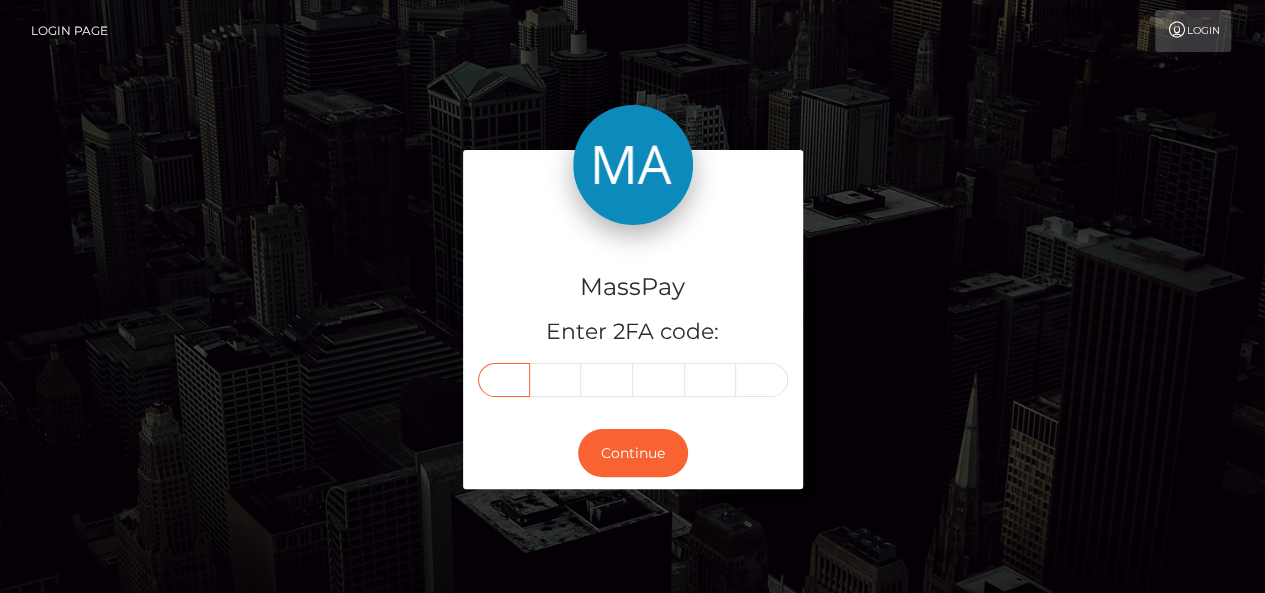paste on "9" 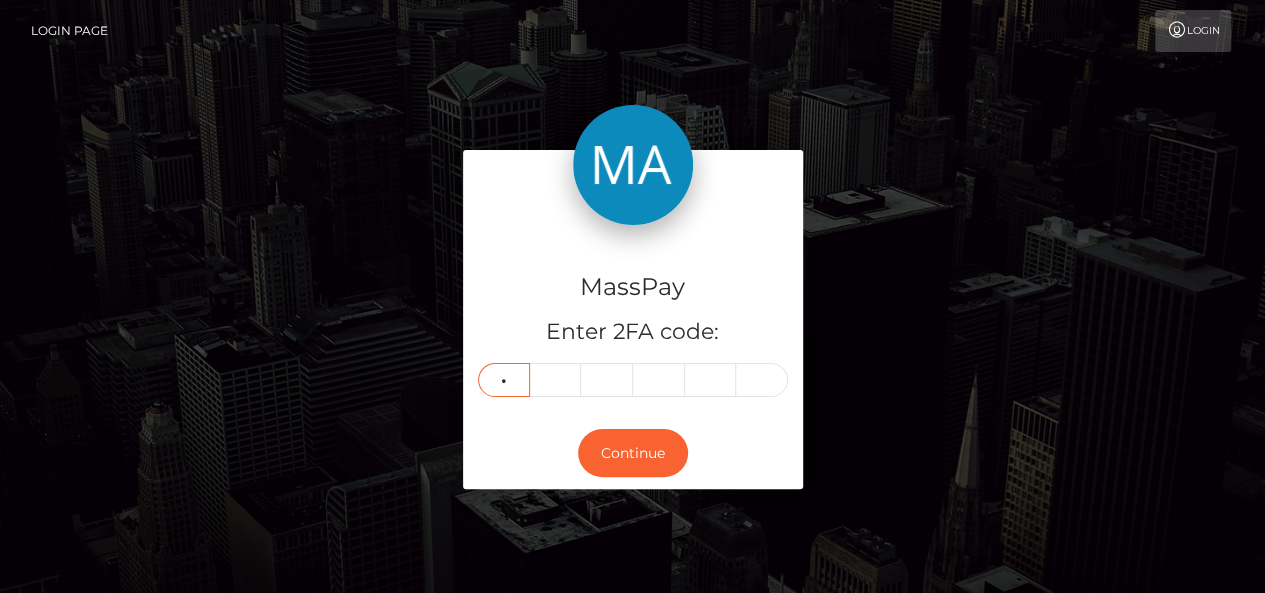 type on "3" 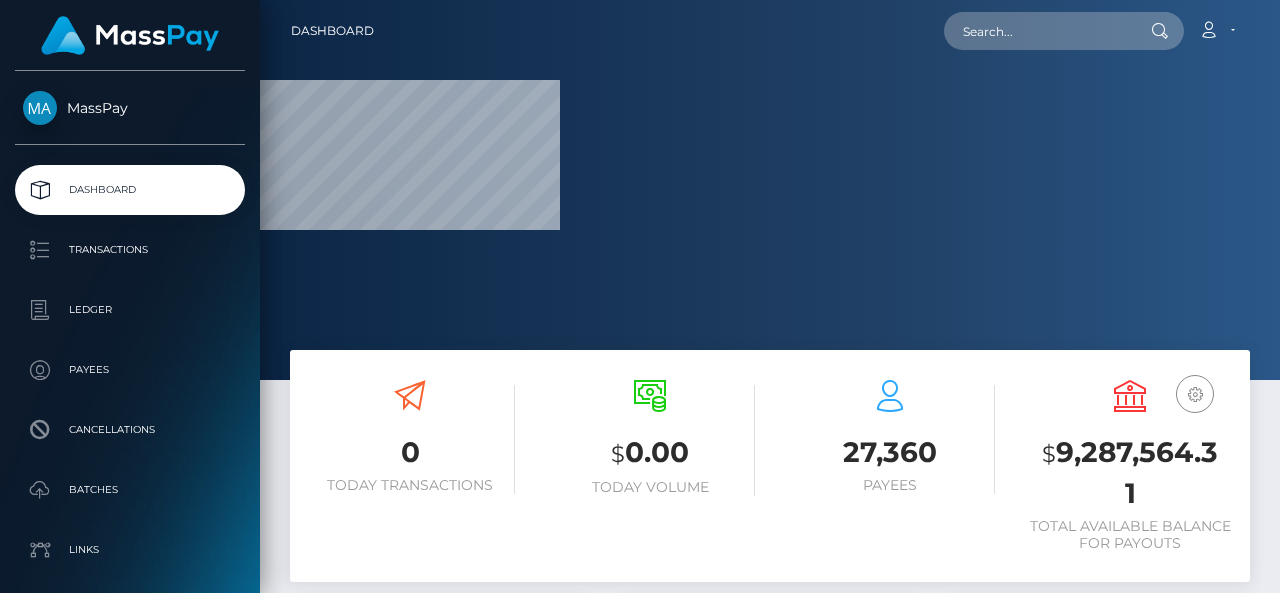 scroll, scrollTop: 0, scrollLeft: 0, axis: both 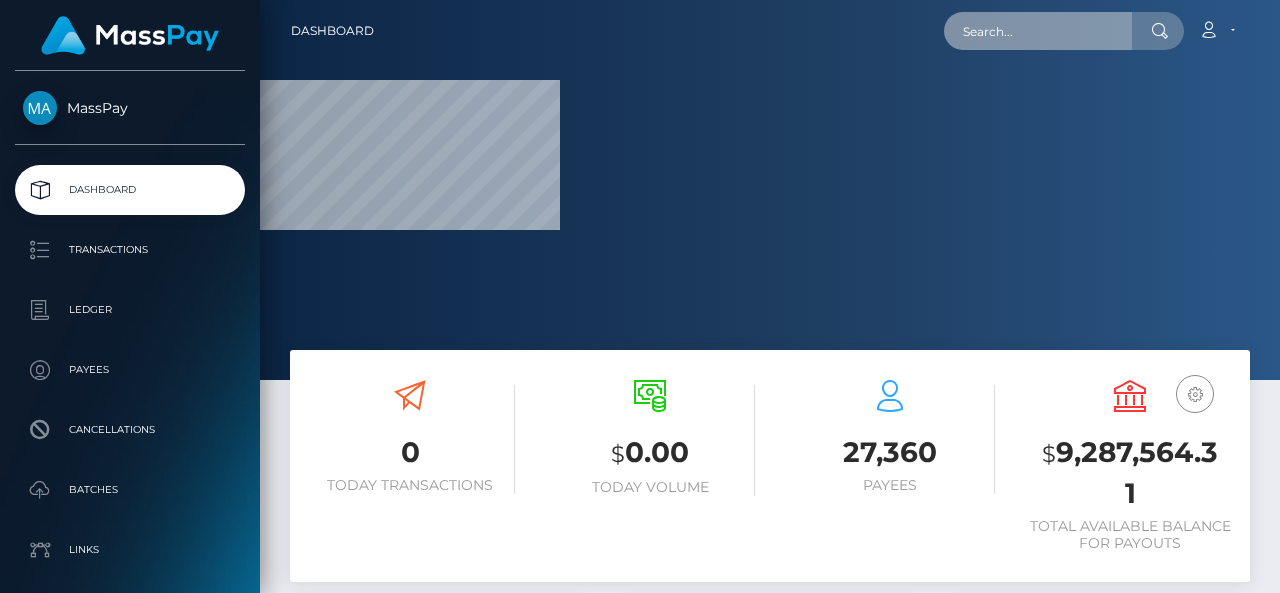 click at bounding box center [1038, 31] 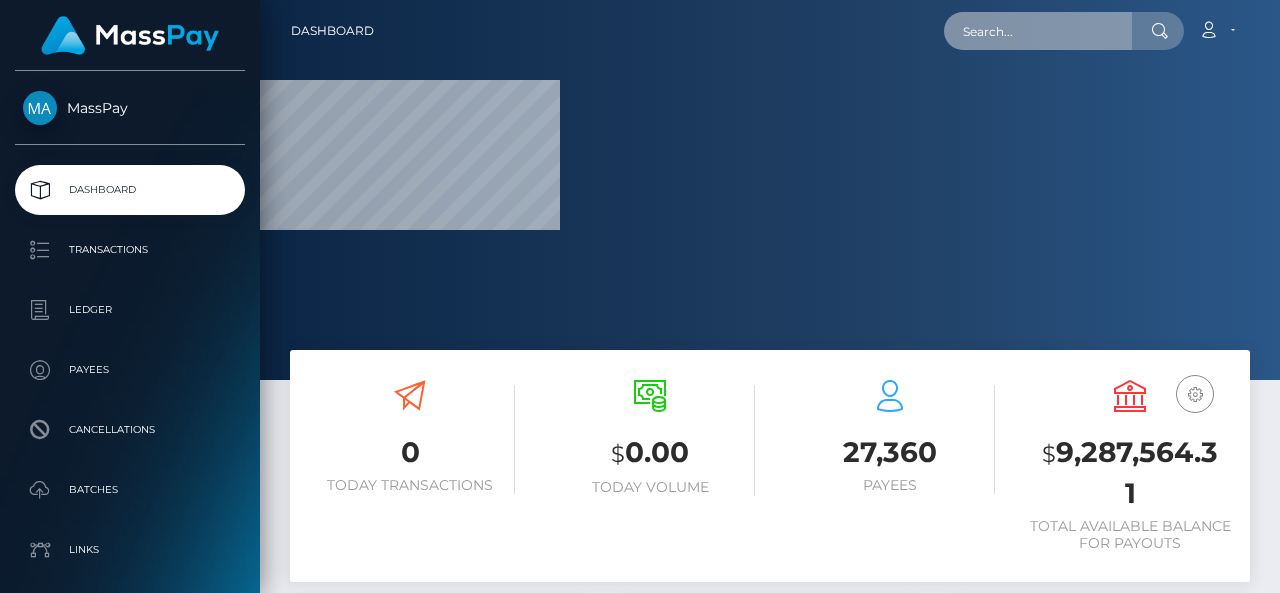 paste on "tsebomotaung3@example.com" 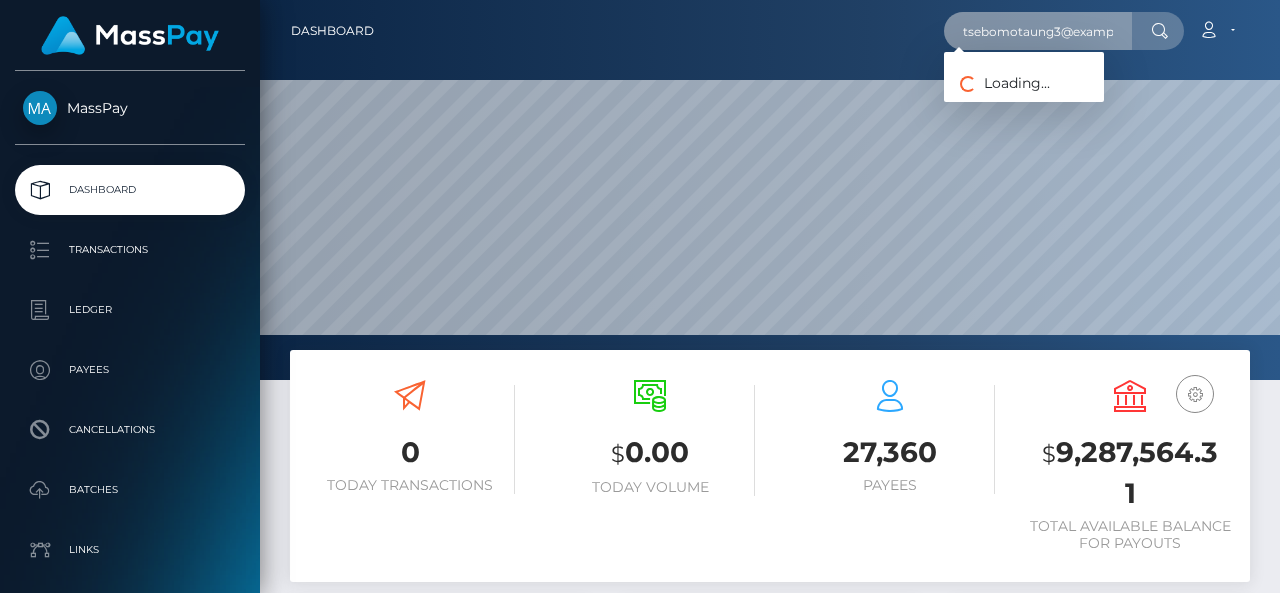 scroll, scrollTop: 0, scrollLeft: 21, axis: horizontal 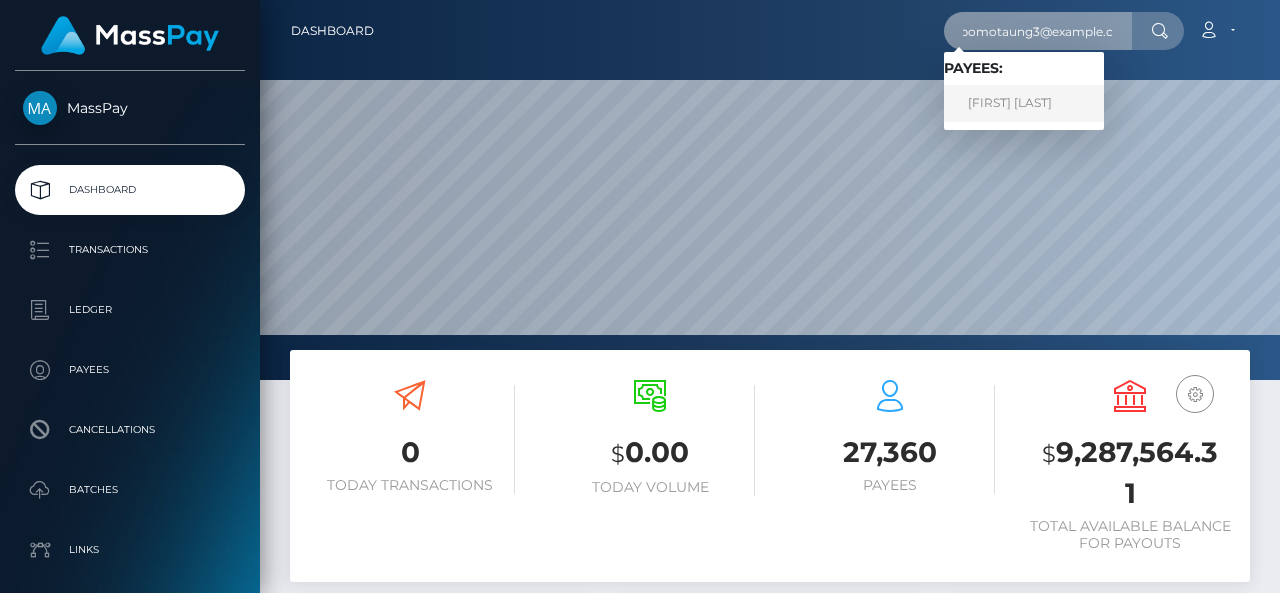 type on "tsebomotaung3@example.com" 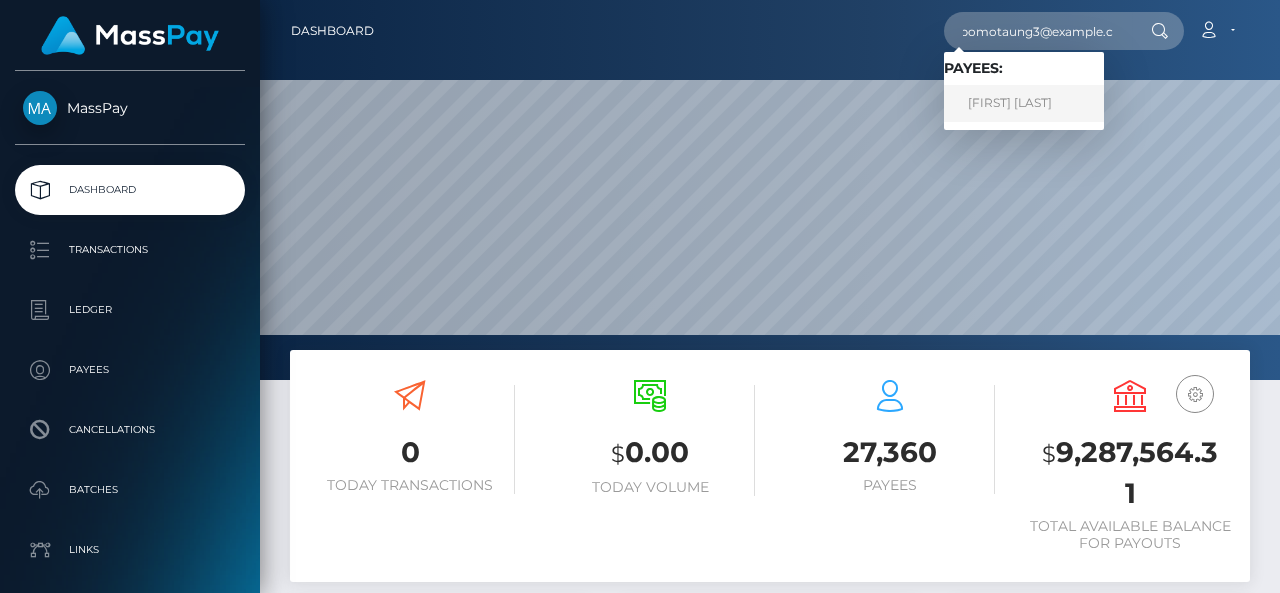 click on "[FIRST] [LAST]" at bounding box center (1024, 103) 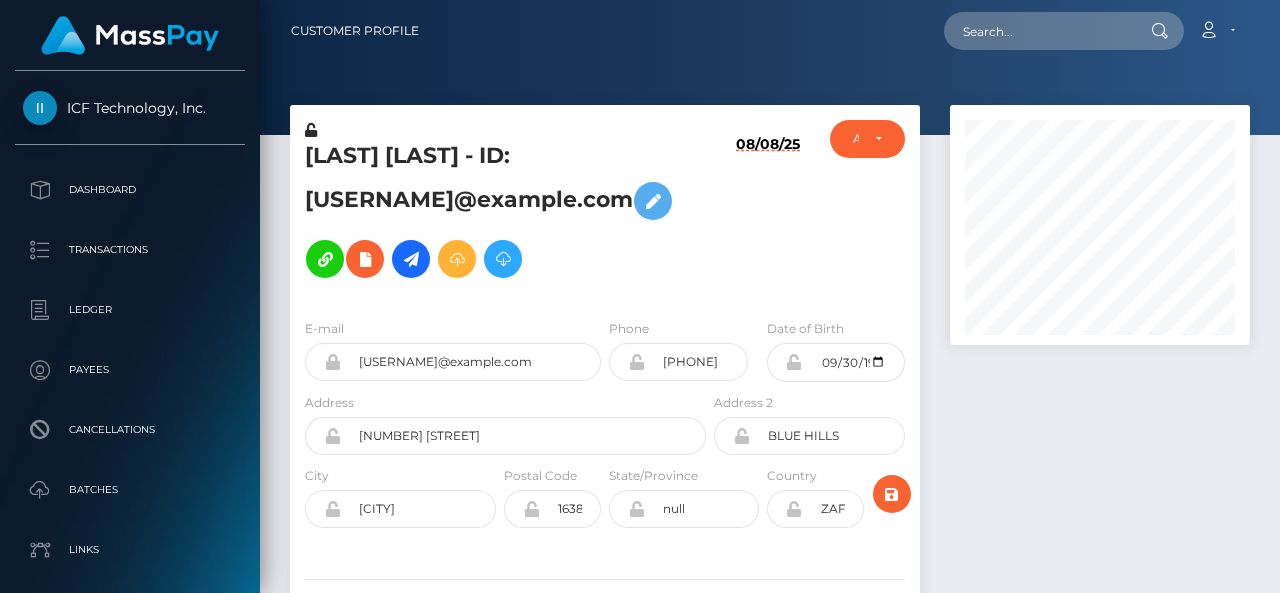scroll, scrollTop: 0, scrollLeft: 0, axis: both 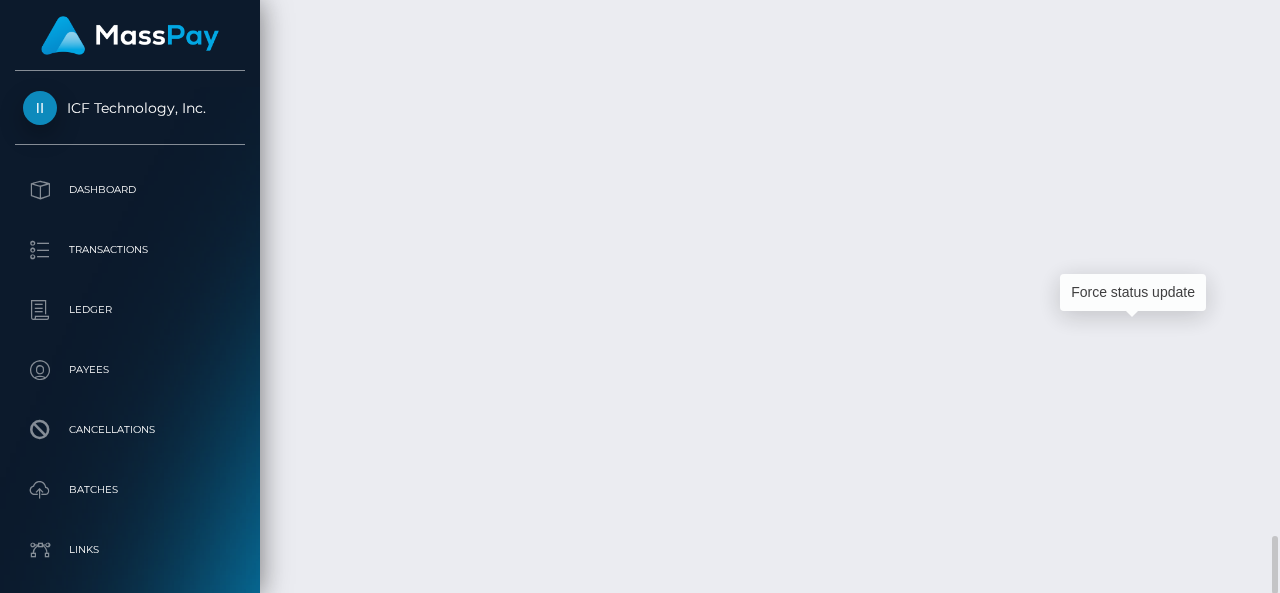 click at bounding box center (1224, -1084) 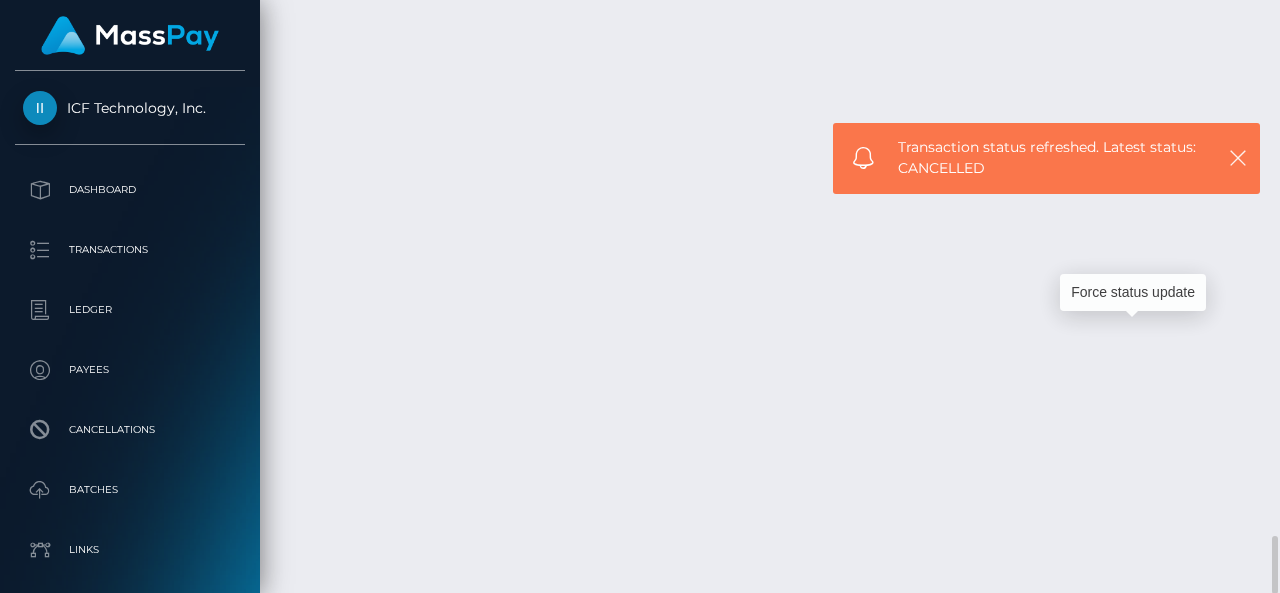 scroll, scrollTop: 240, scrollLeft: 300, axis: both 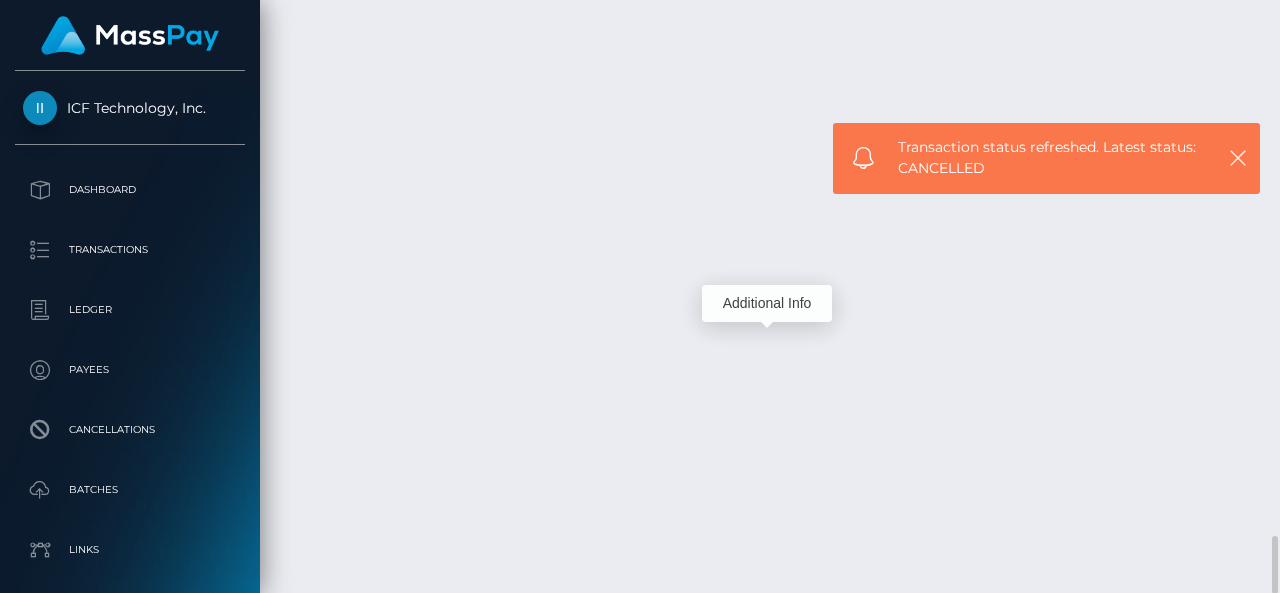 click at bounding box center (766, -1048) 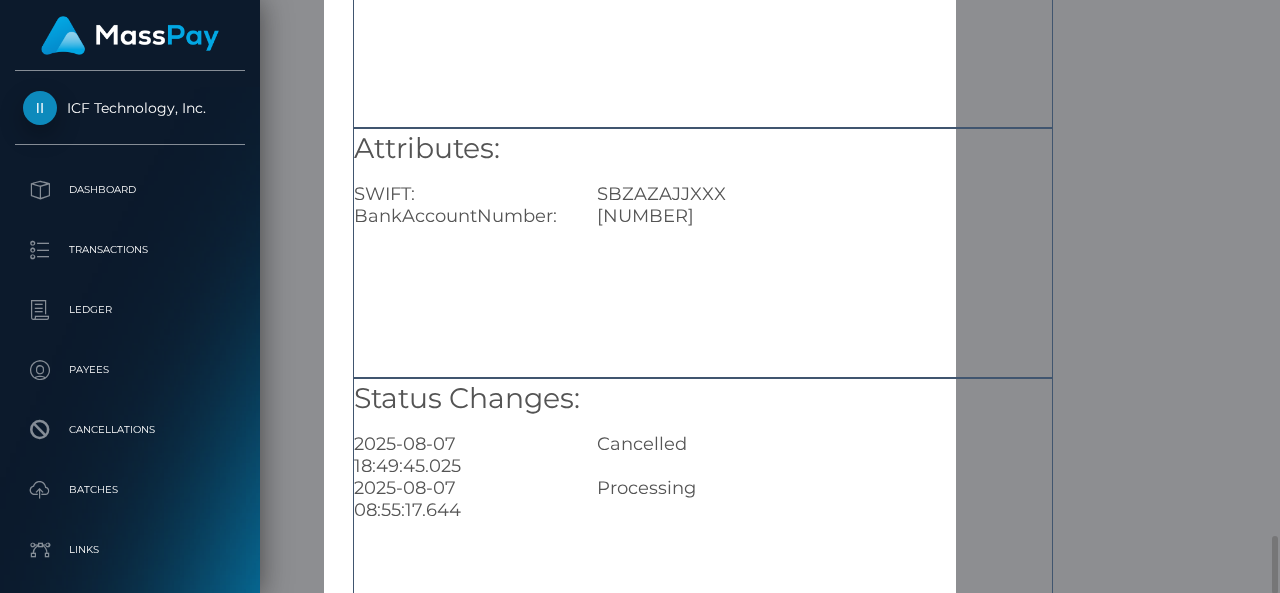 scroll, scrollTop: 358, scrollLeft: 0, axis: vertical 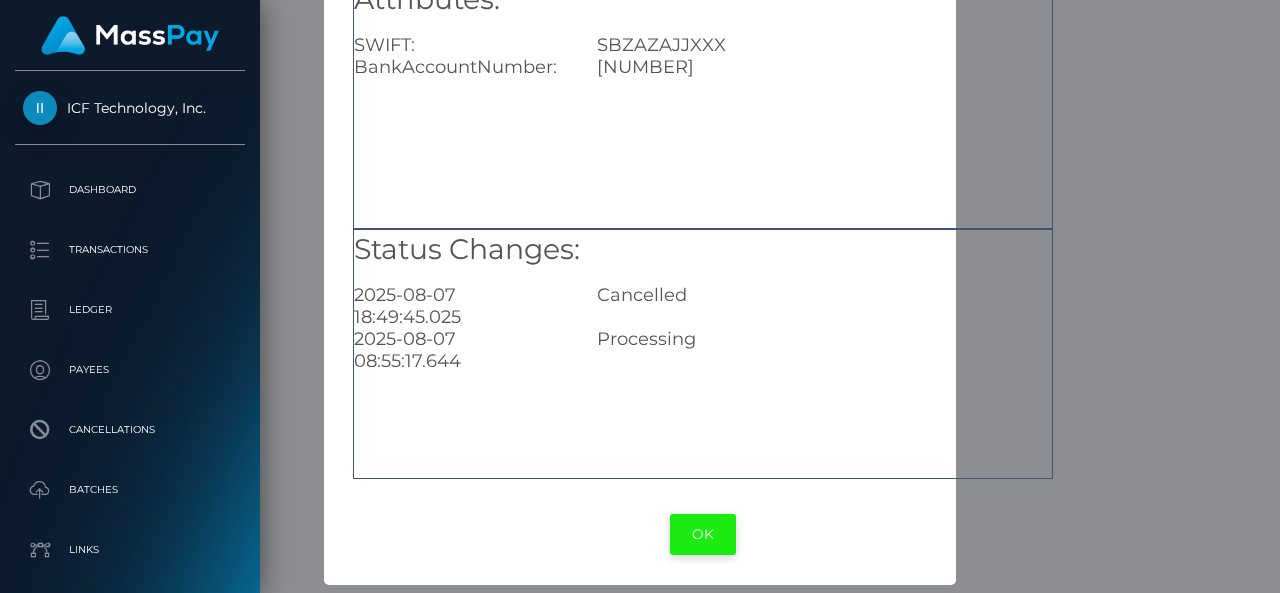 click on "OK" at bounding box center (703, 534) 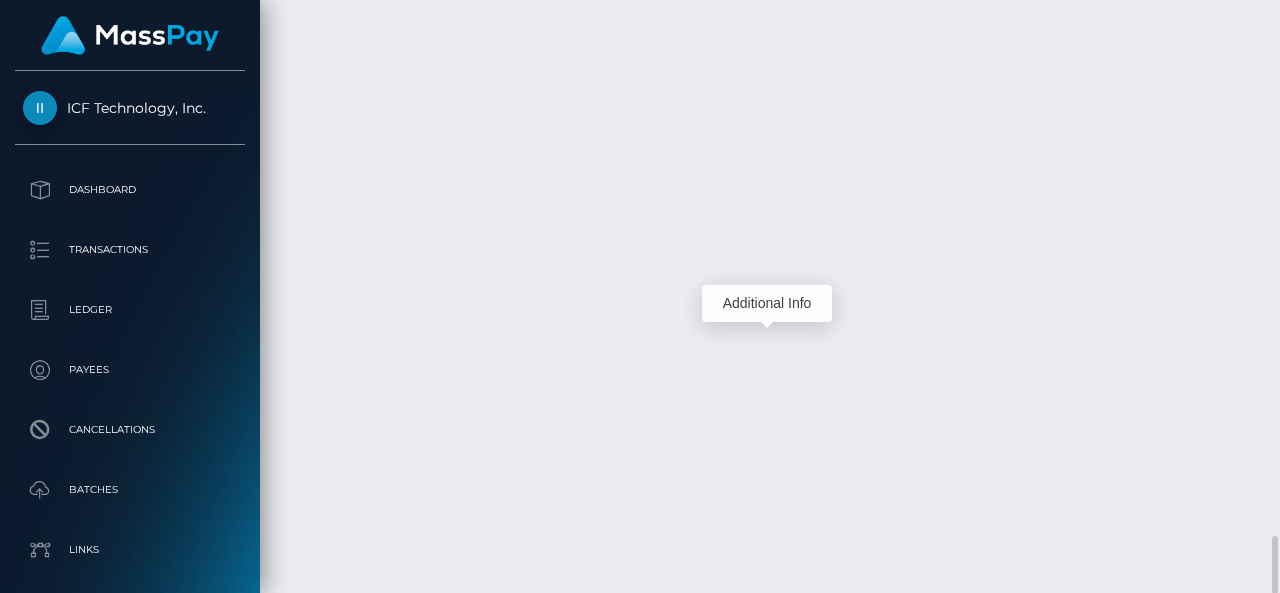 scroll, scrollTop: 240, scrollLeft: 300, axis: both 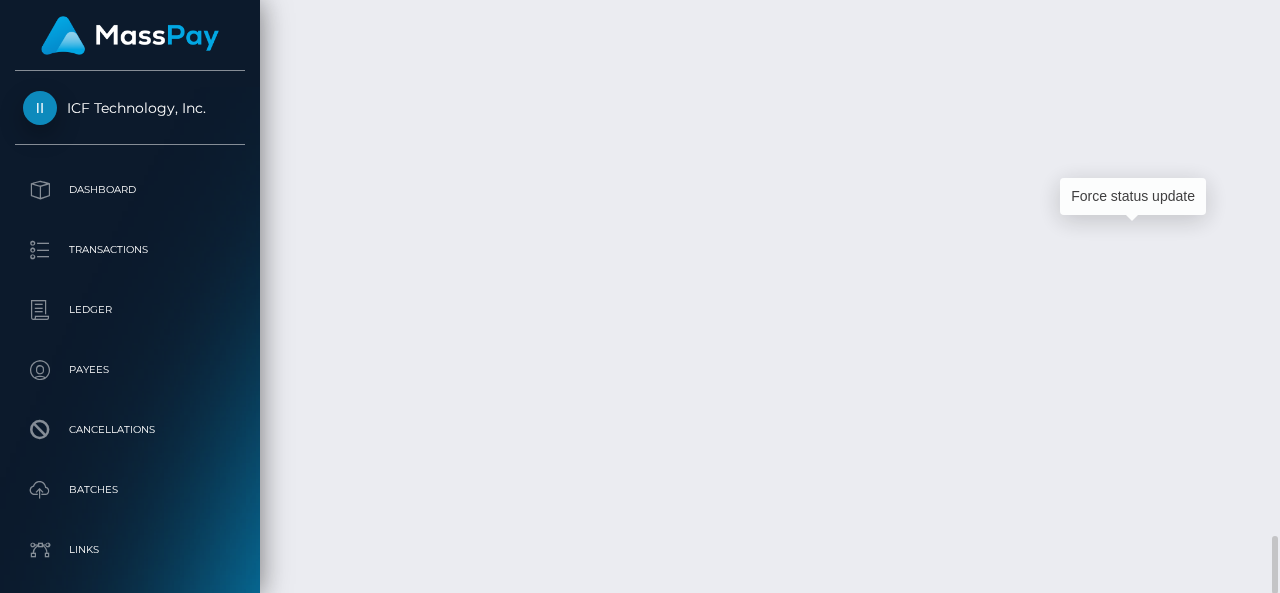 click at bounding box center (1147, -1155) 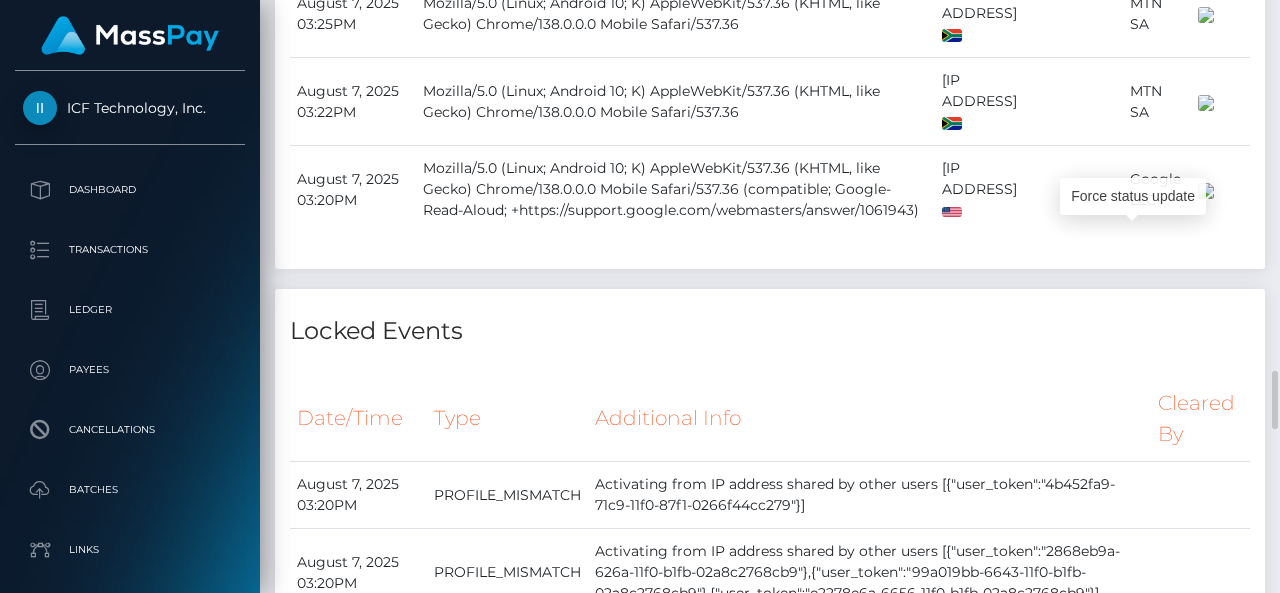 scroll, scrollTop: 3385, scrollLeft: 0, axis: vertical 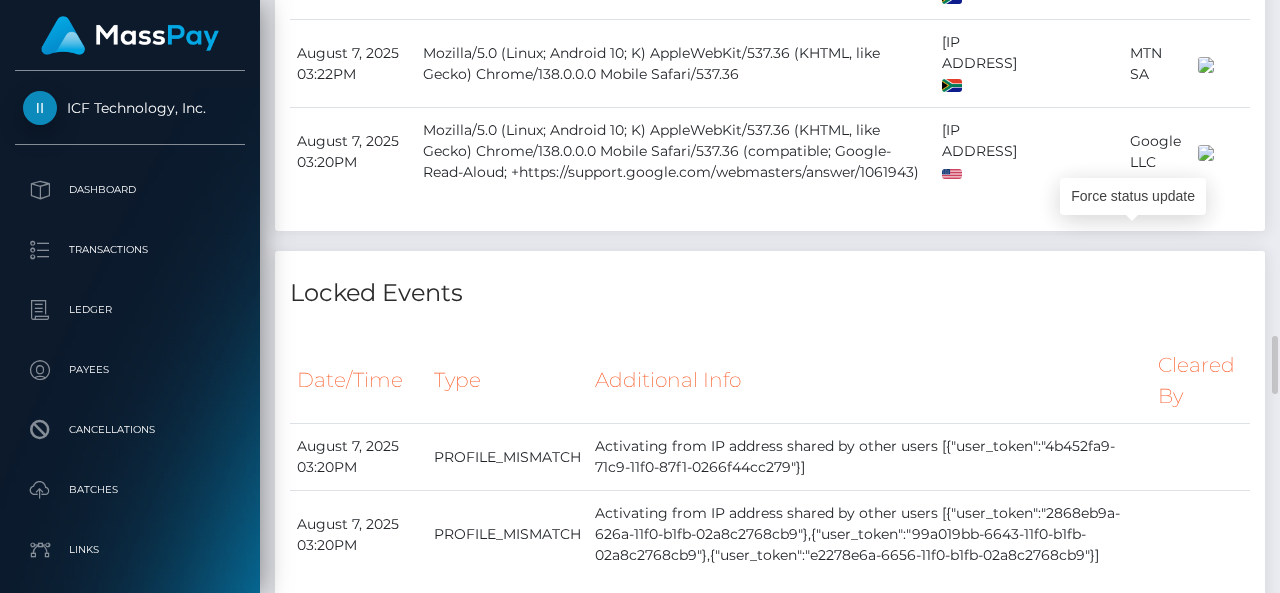 click at bounding box center [440, -1186] 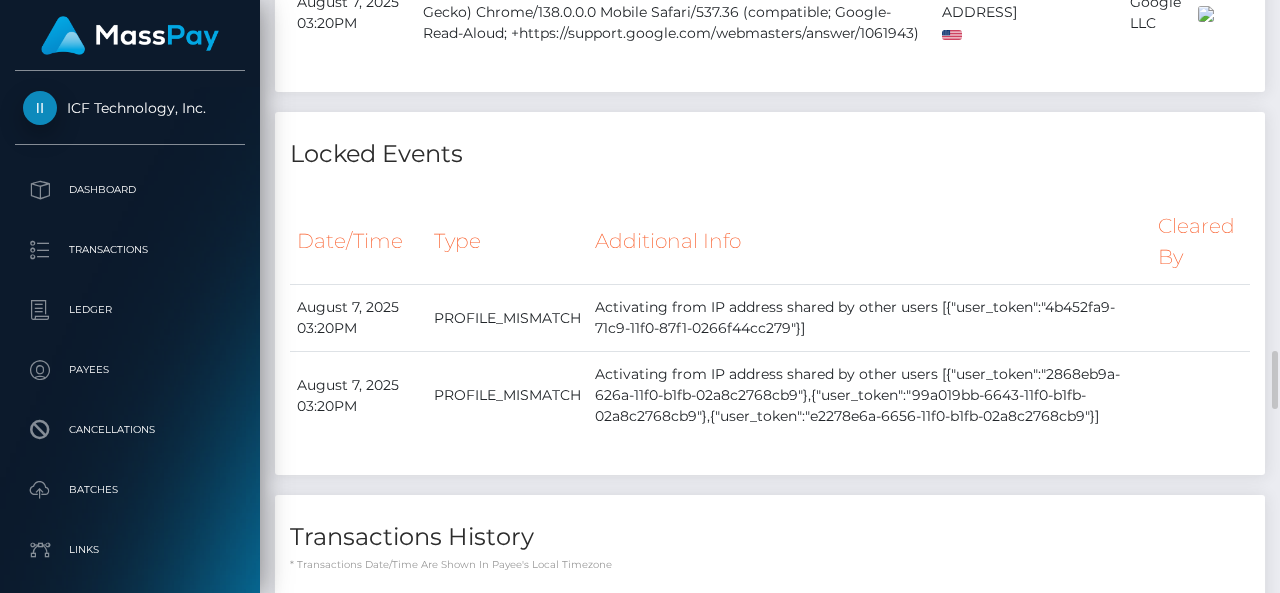 scroll, scrollTop: 3525, scrollLeft: 0, axis: vertical 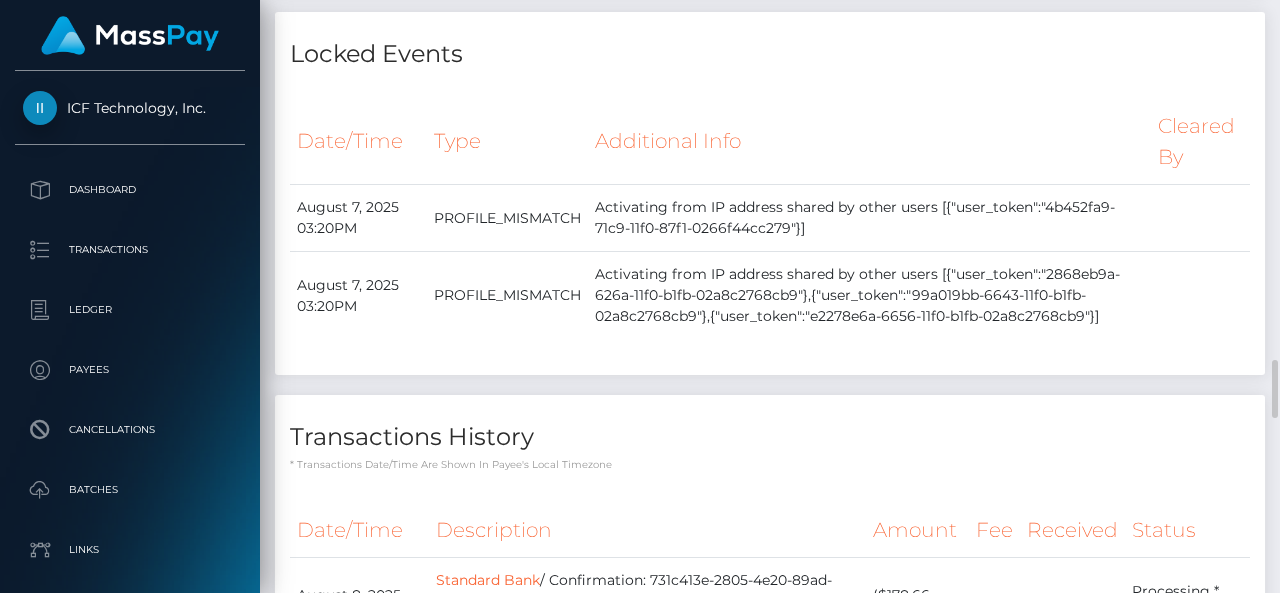 click on "Loaded :  40.89% 0:41 0:41" at bounding box center (418, -1174) 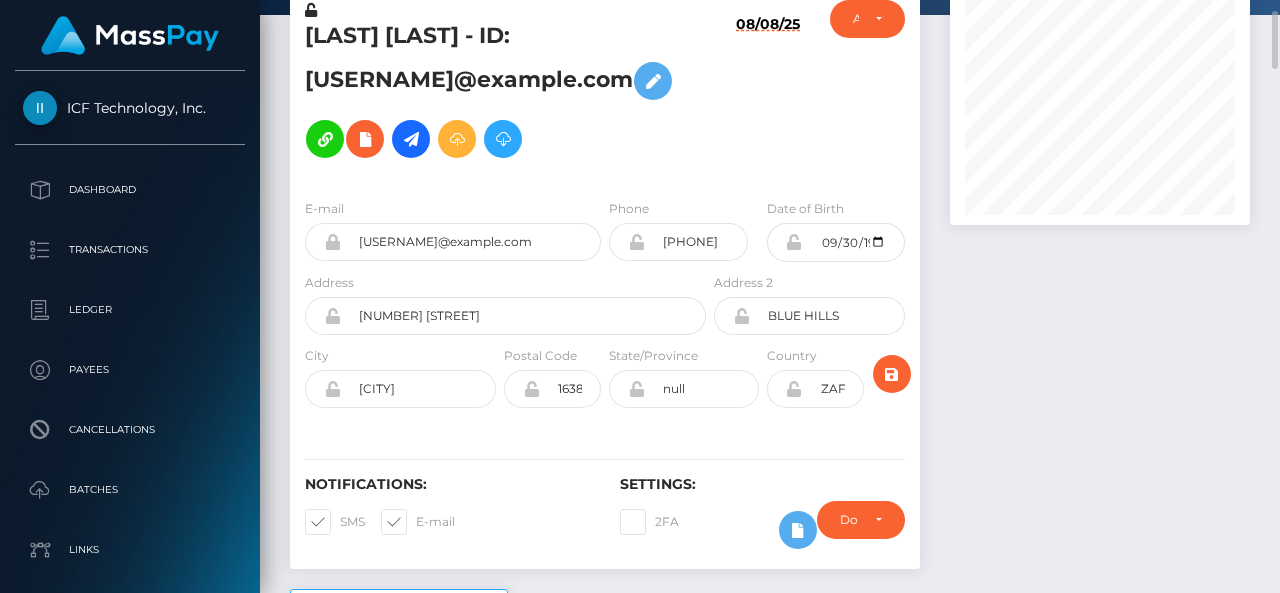 scroll, scrollTop: 0, scrollLeft: 0, axis: both 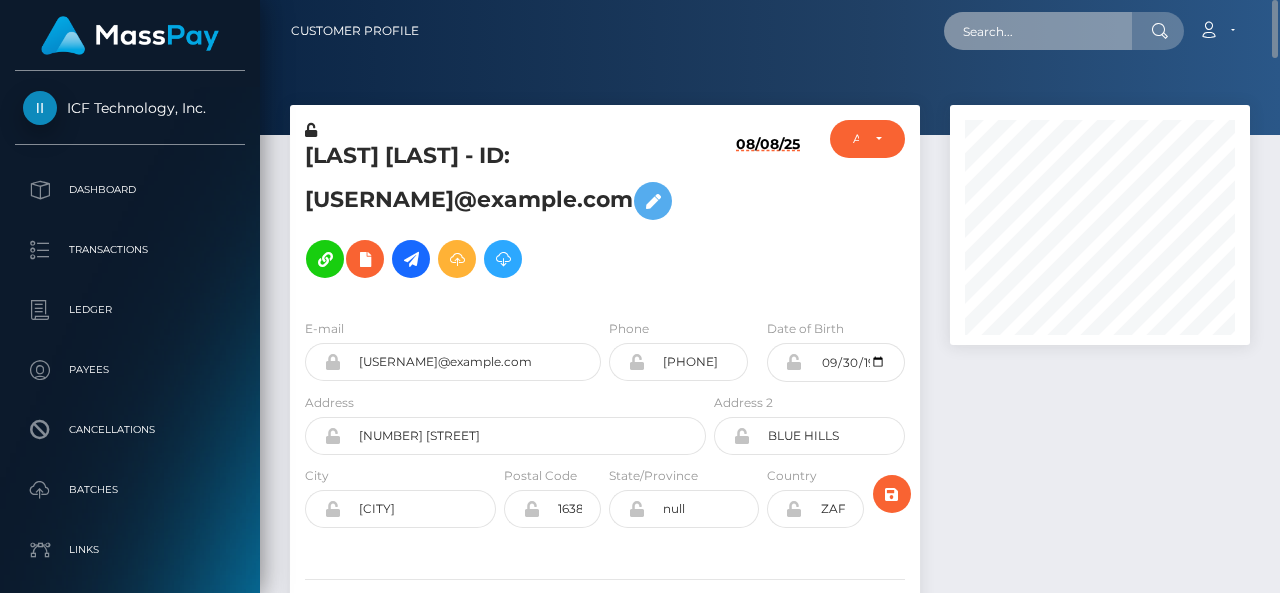 click at bounding box center [1038, 31] 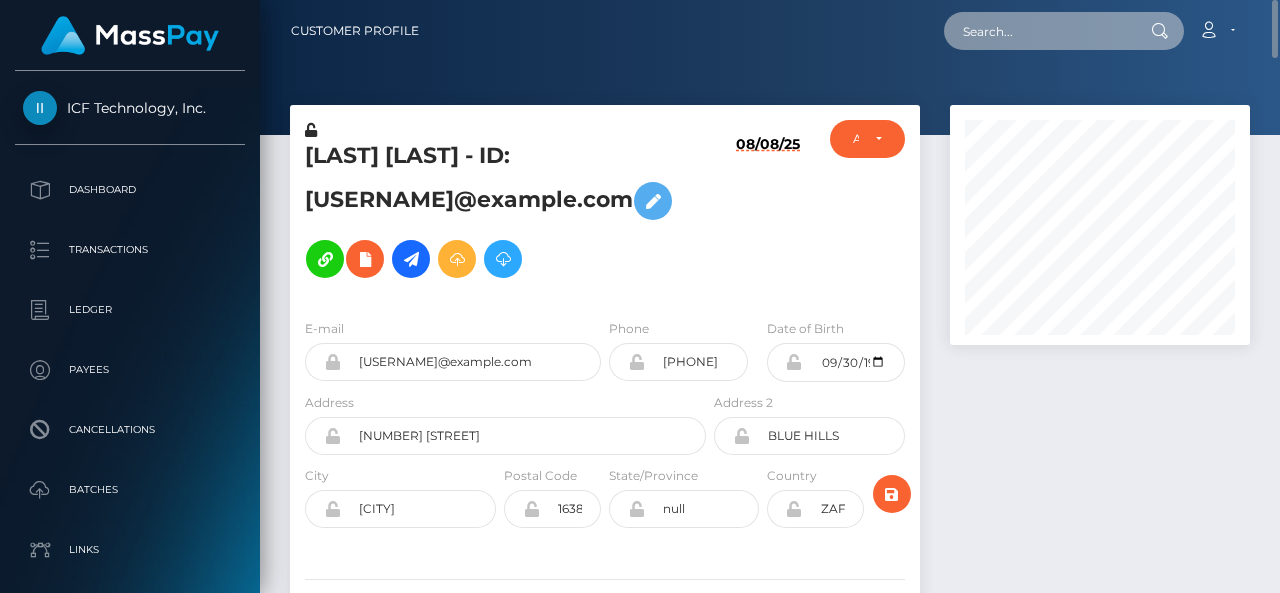 paste on "inc.sovteco@gmail.com" 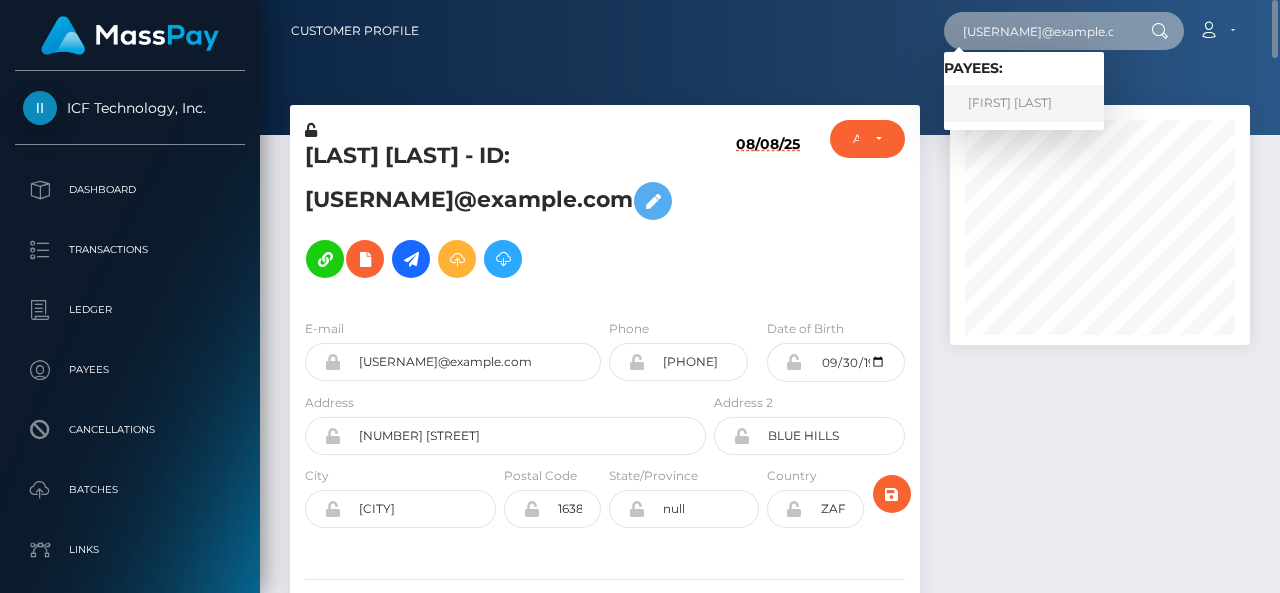 type on "inc.sovteco@gmail.com" 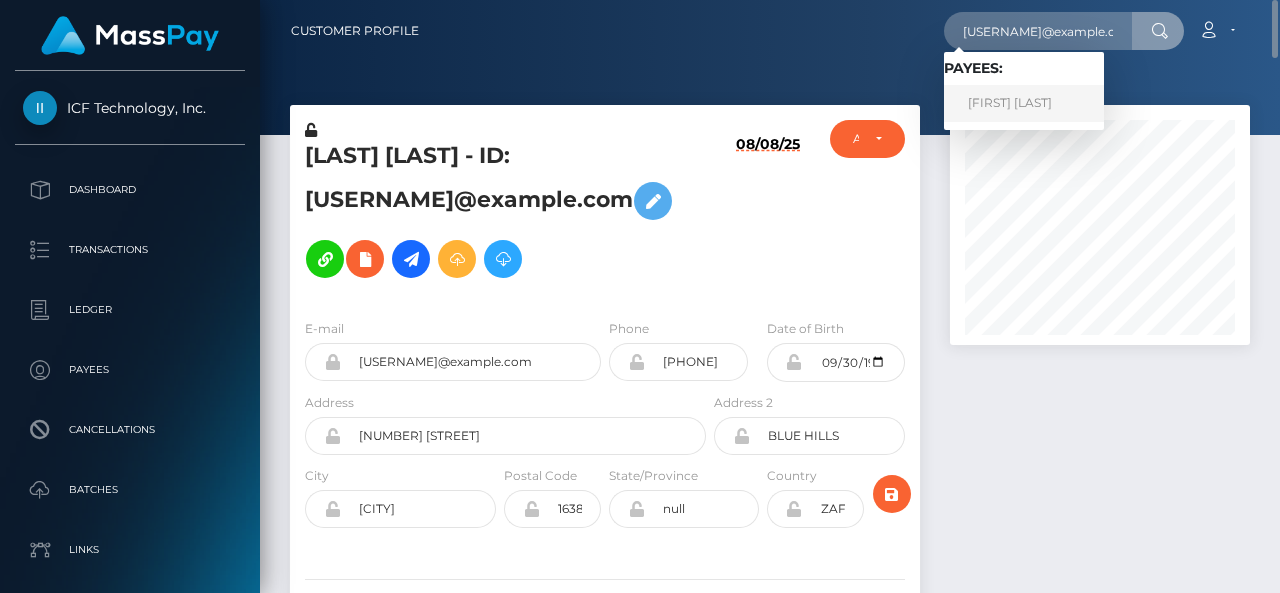 click on "Yevgeniy  Rozinov" at bounding box center (1024, 103) 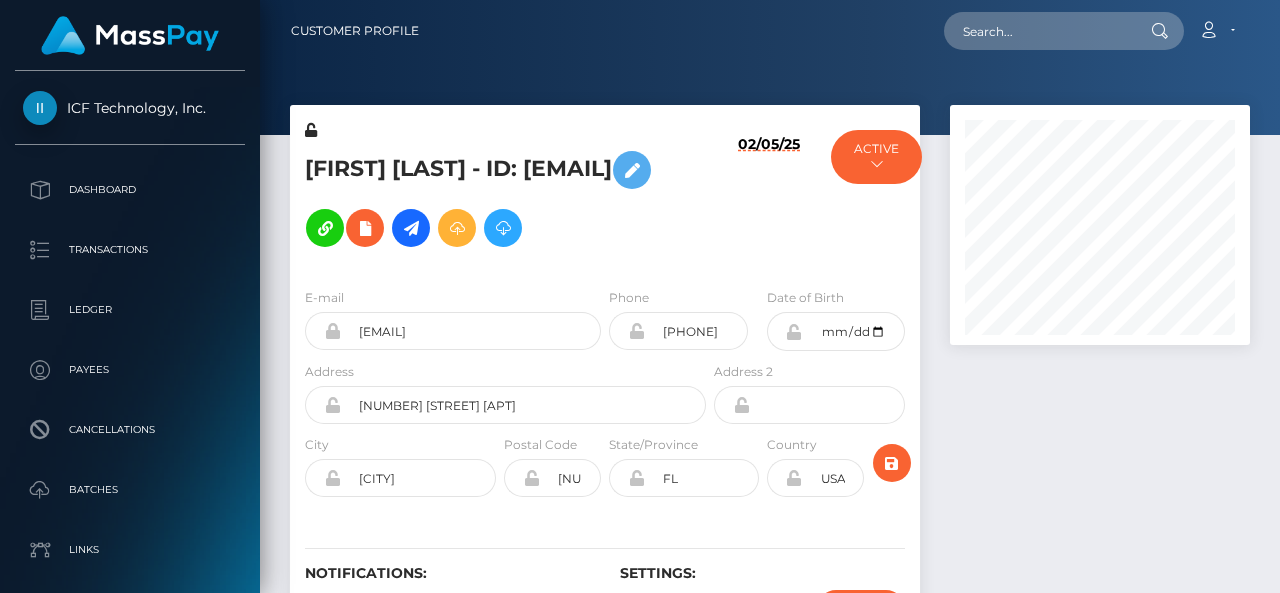 scroll, scrollTop: 0, scrollLeft: 0, axis: both 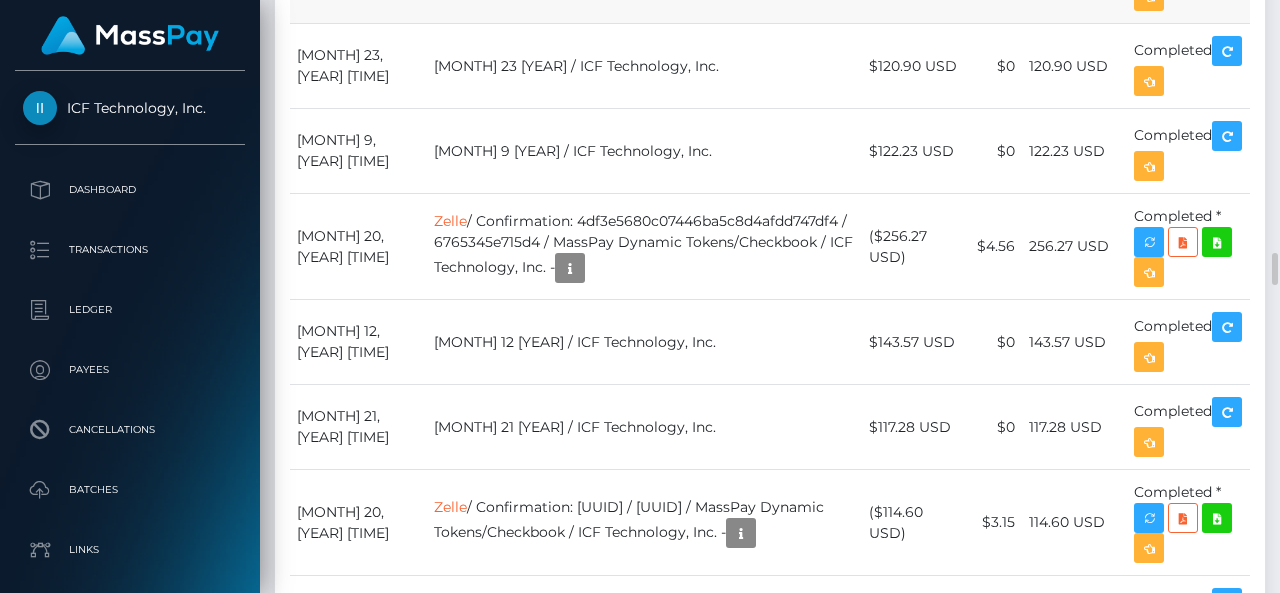 click on "Zelle  / Confirmation: [UUID] / [UUID]  / MassPay Dynamic Tokens/Checkbook / ICF Technology, Inc. -" at bounding box center [644, -29] 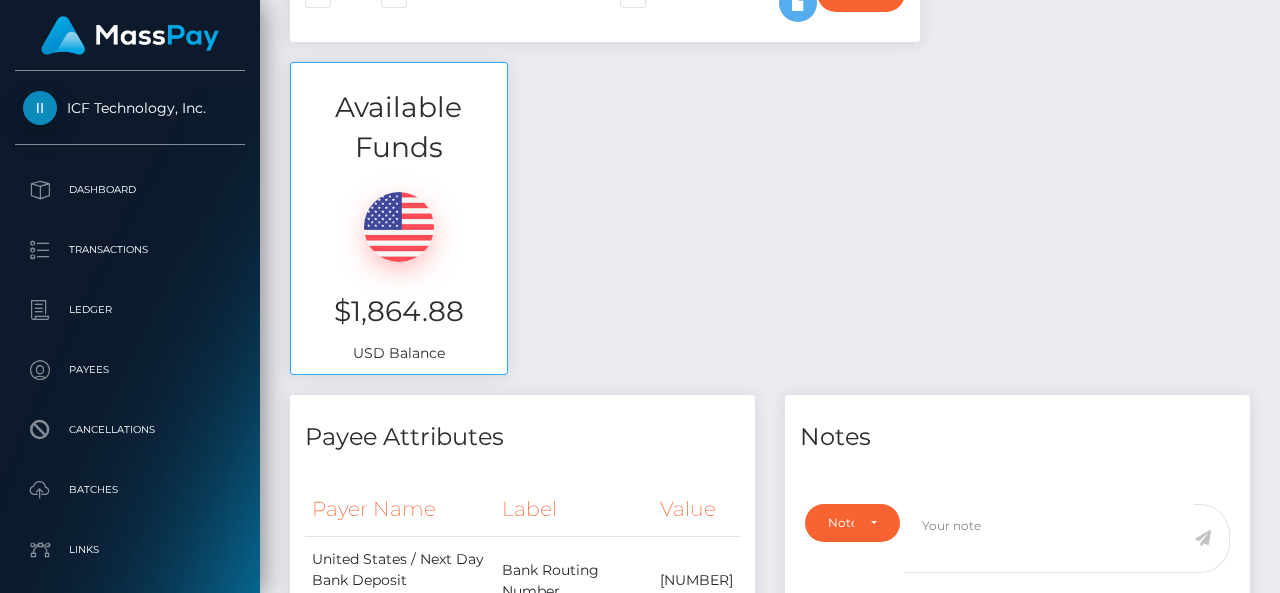 scroll, scrollTop: 0, scrollLeft: 0, axis: both 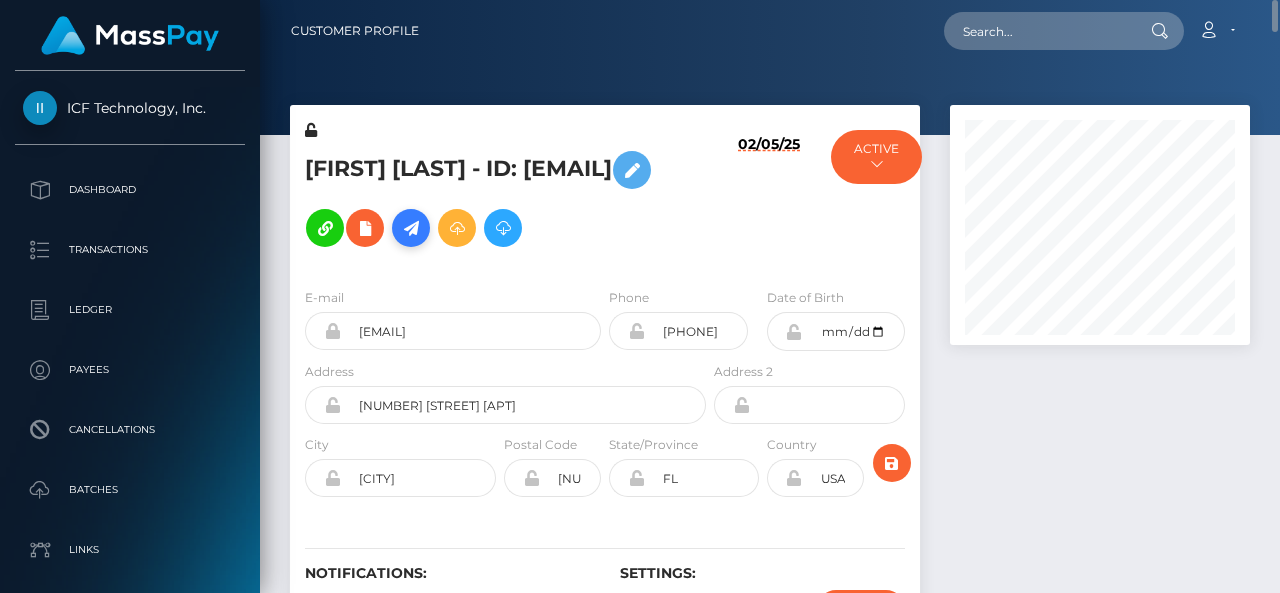 click at bounding box center (411, 228) 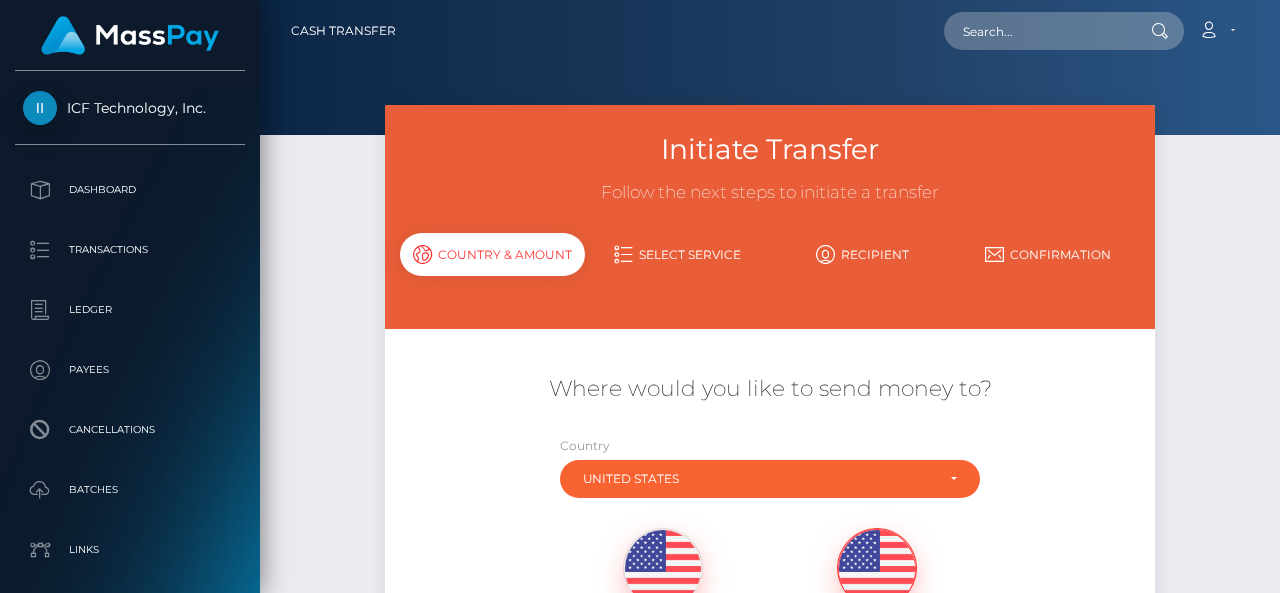 scroll, scrollTop: 0, scrollLeft: 0, axis: both 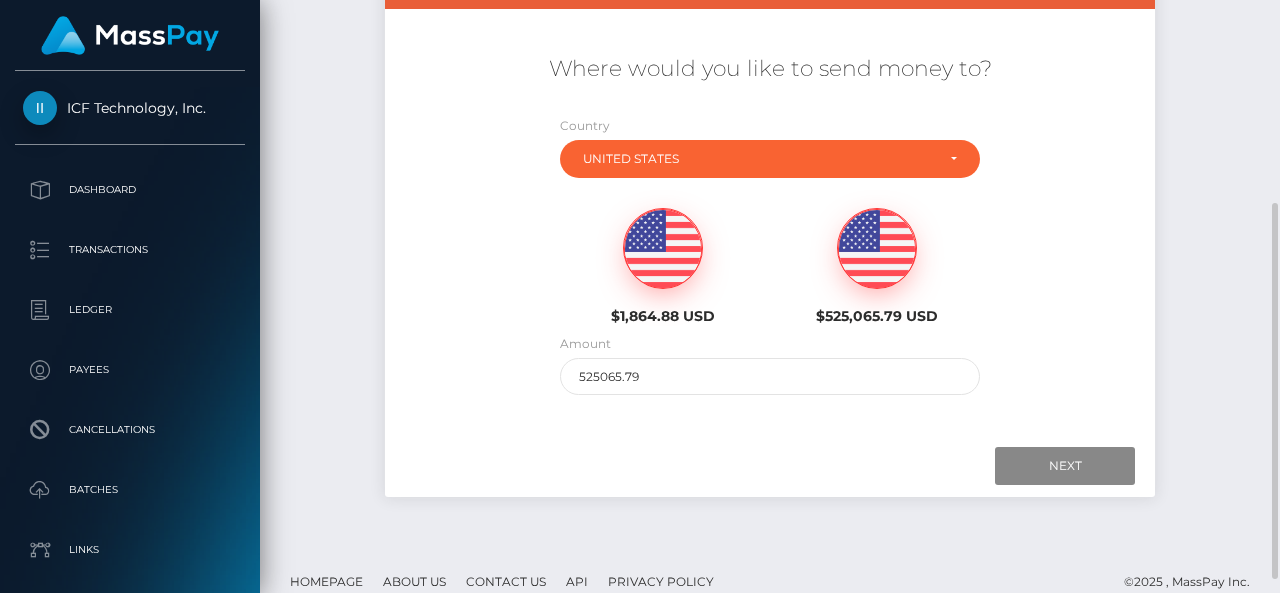 click at bounding box center [663, 249] 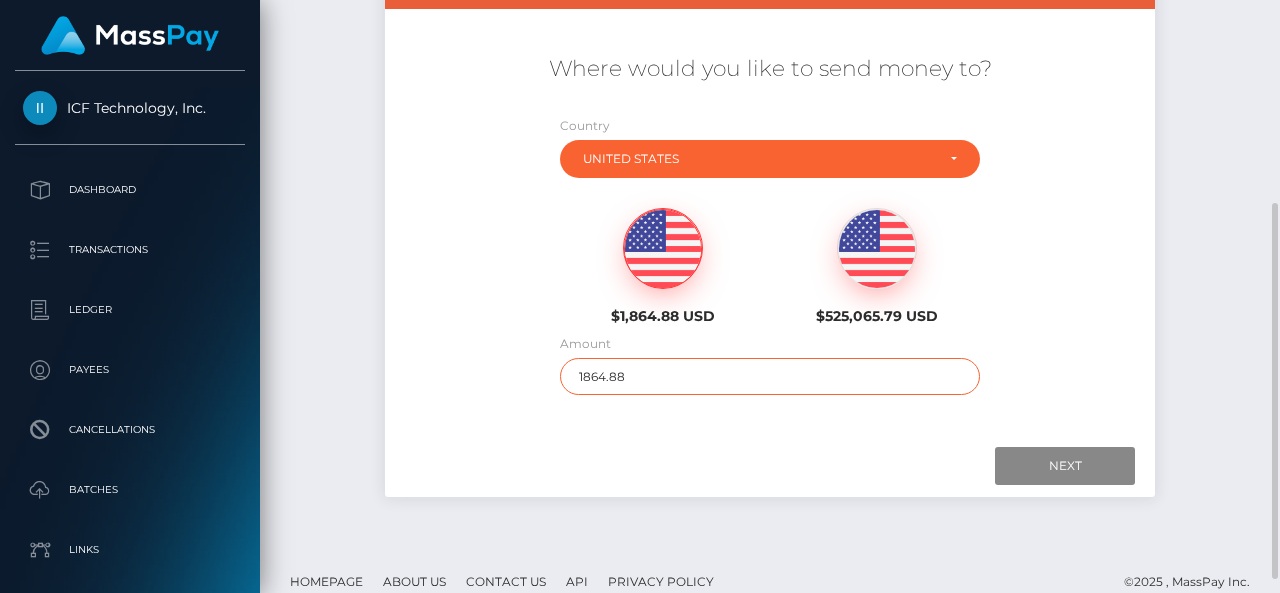 drag, startPoint x: 662, startPoint y: 369, endPoint x: 520, endPoint y: 358, distance: 142.42542 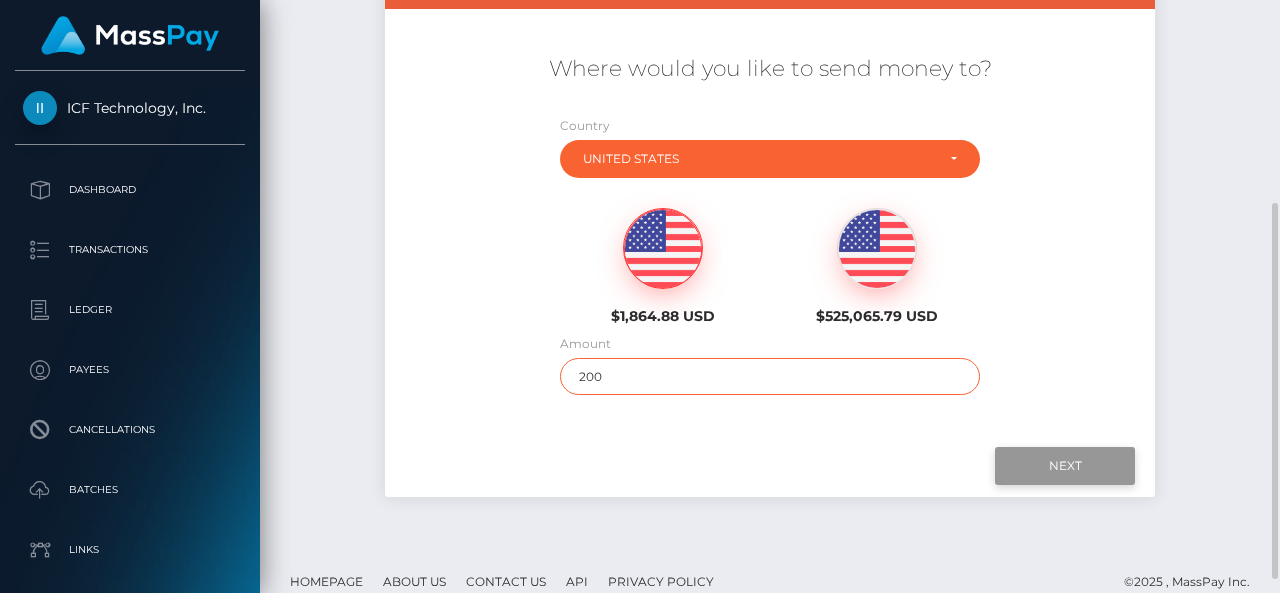 type on "200" 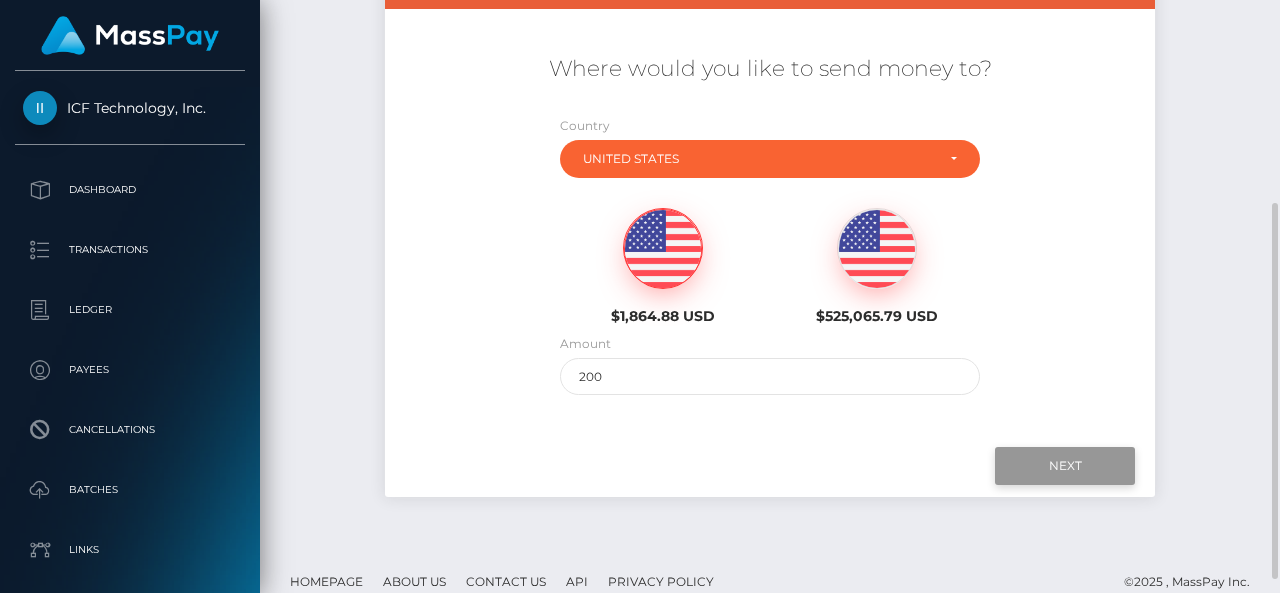 click on "Next" at bounding box center (1065, 466) 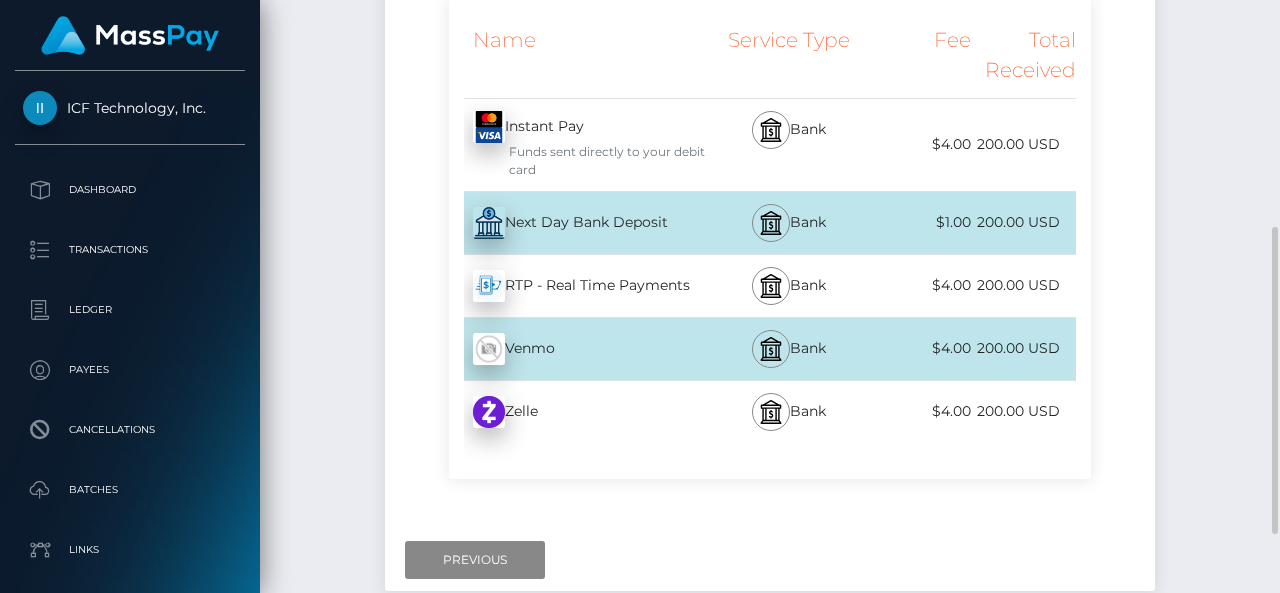 scroll, scrollTop: 438, scrollLeft: 0, axis: vertical 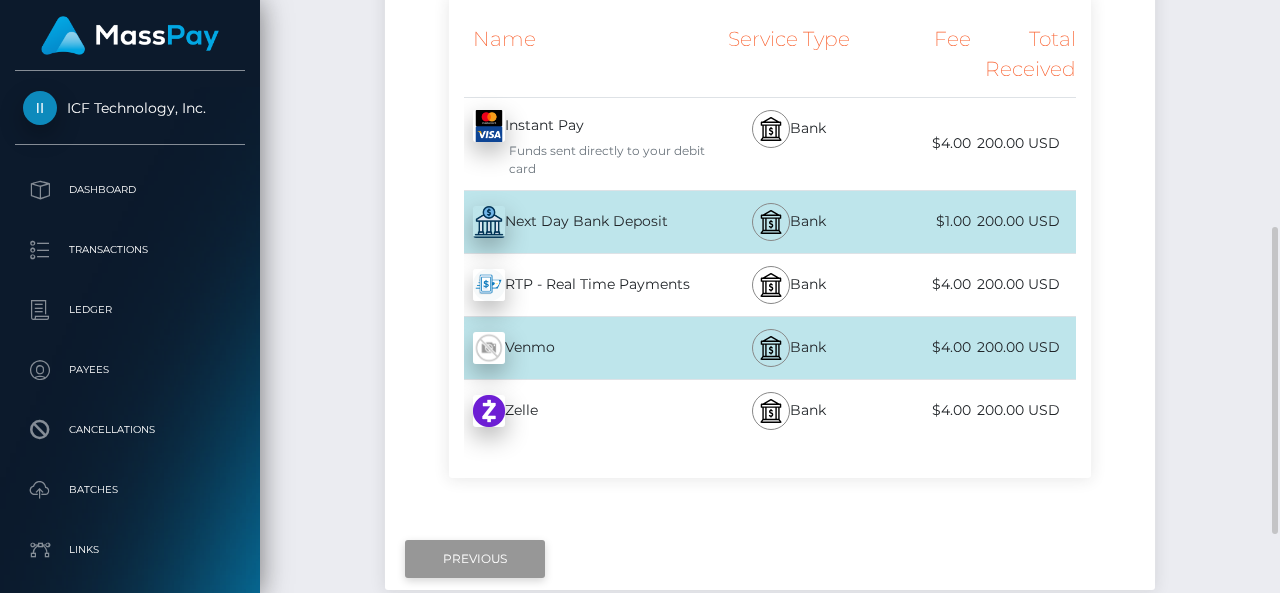 click on "Previous" at bounding box center (475, 559) 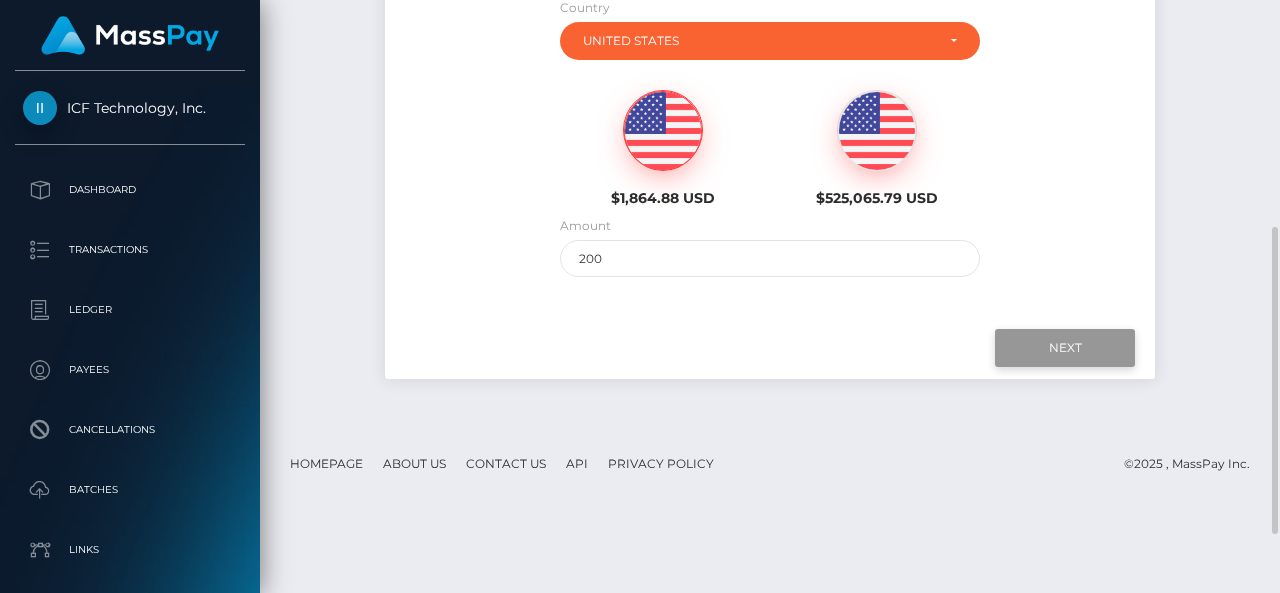 click on "Next" at bounding box center [1065, 348] 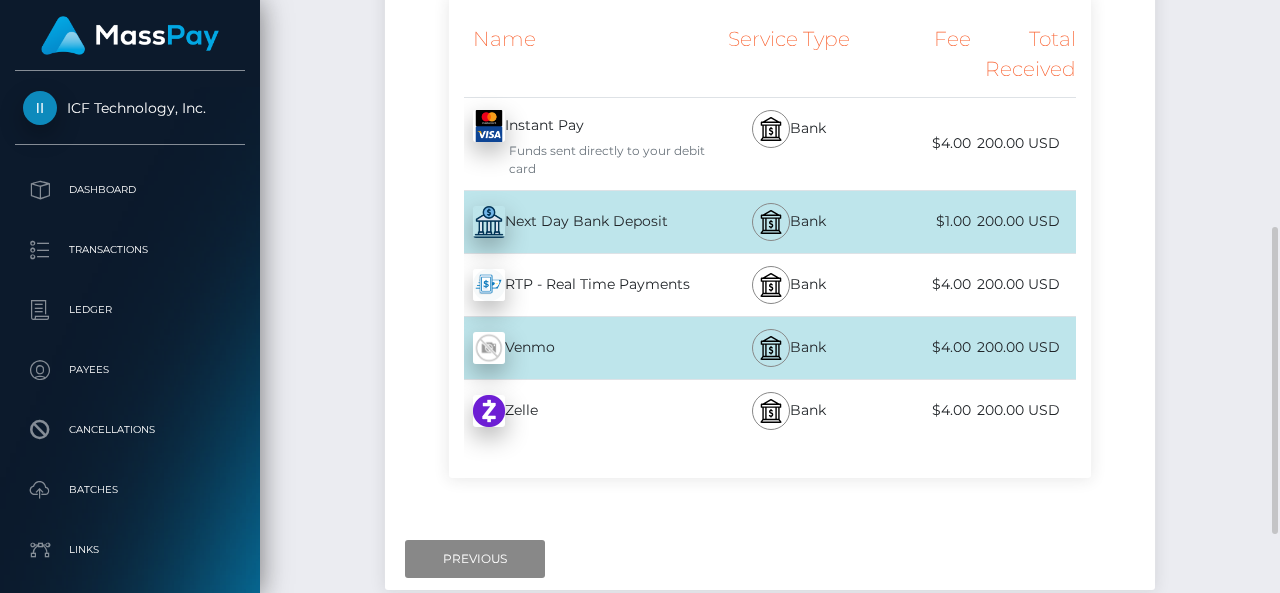 click on "Zelle  - USD" at bounding box center (579, 411) 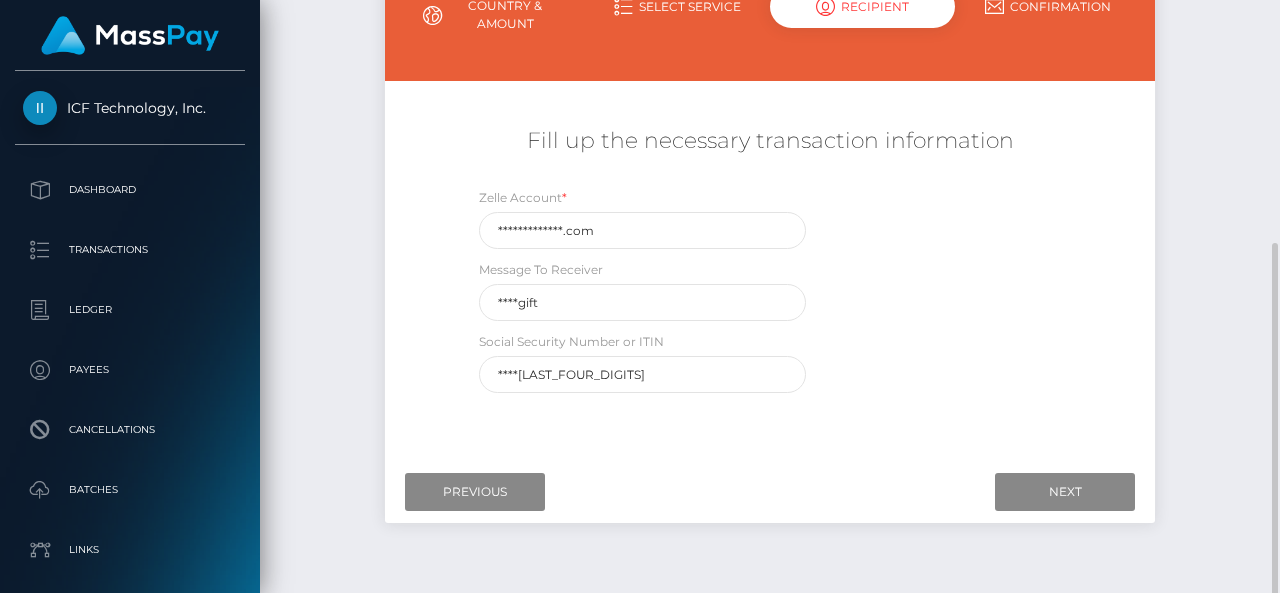 scroll, scrollTop: 247, scrollLeft: 0, axis: vertical 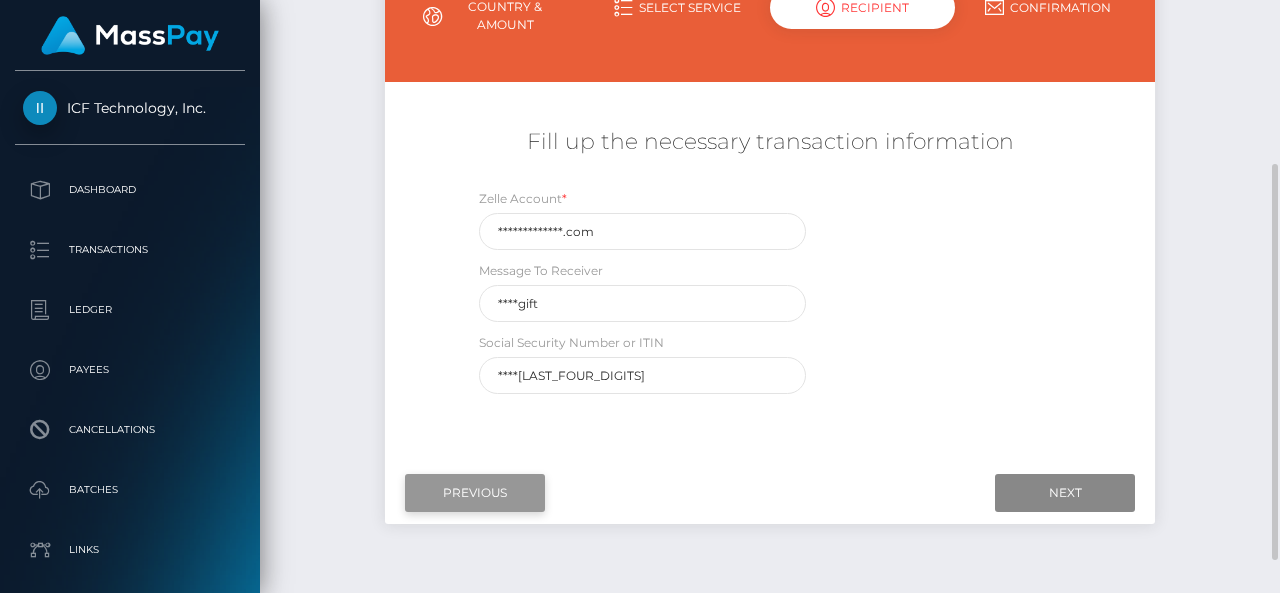 click on "Previous" at bounding box center (475, 493) 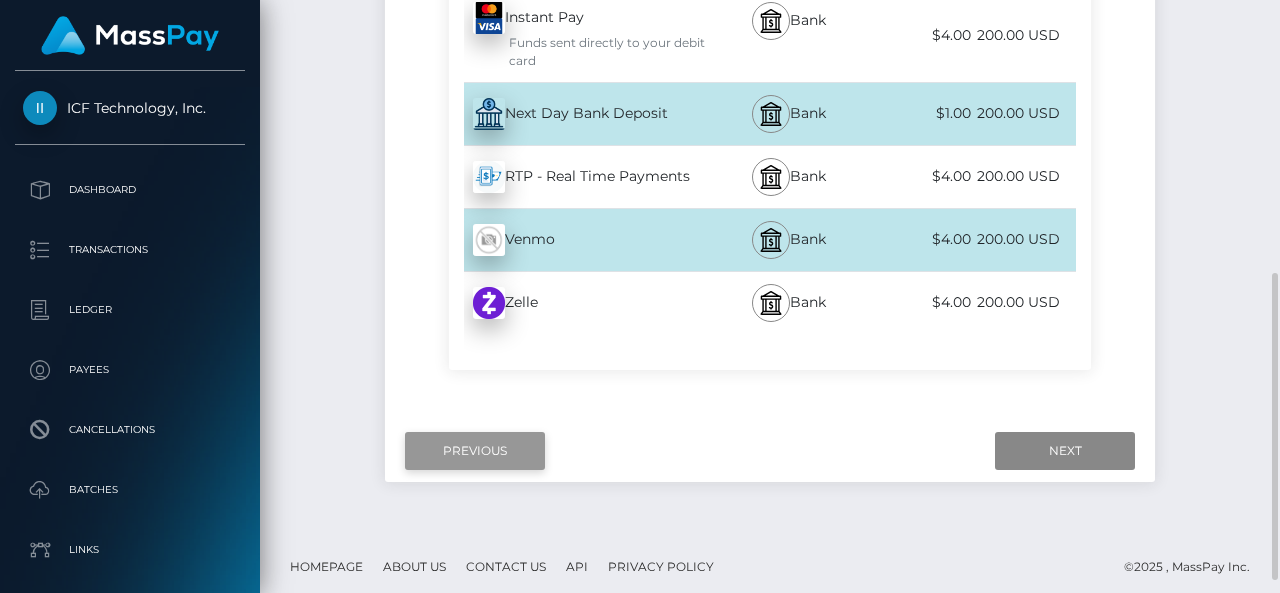 scroll, scrollTop: 548, scrollLeft: 0, axis: vertical 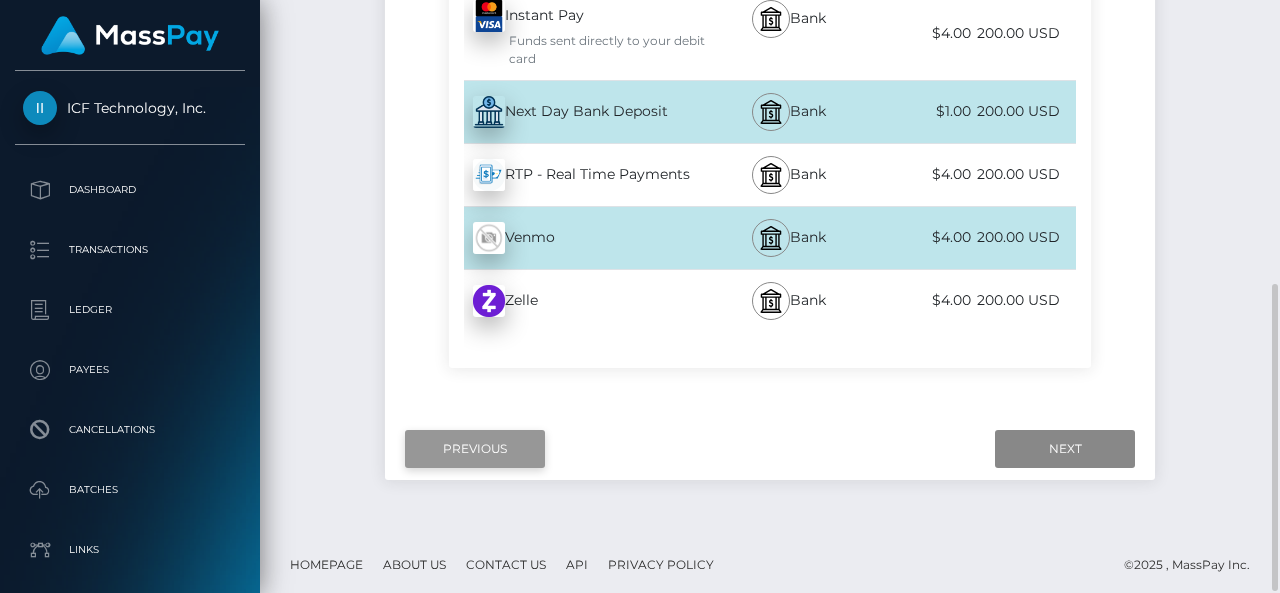 click on "Previous" at bounding box center [475, 449] 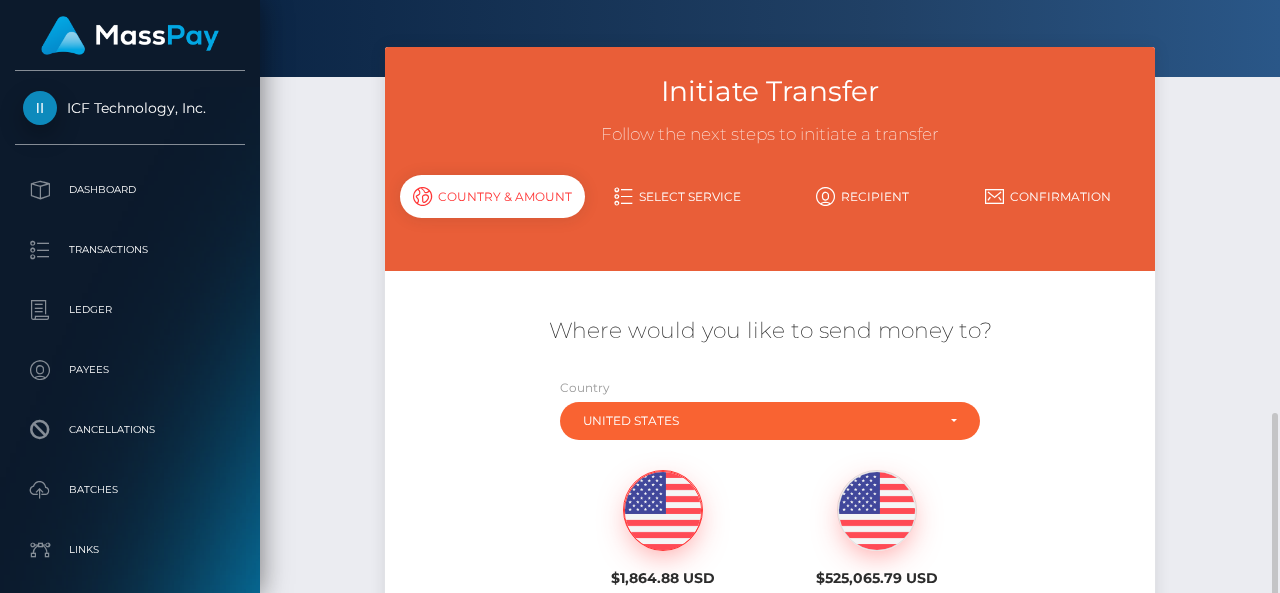 scroll, scrollTop: 0, scrollLeft: 0, axis: both 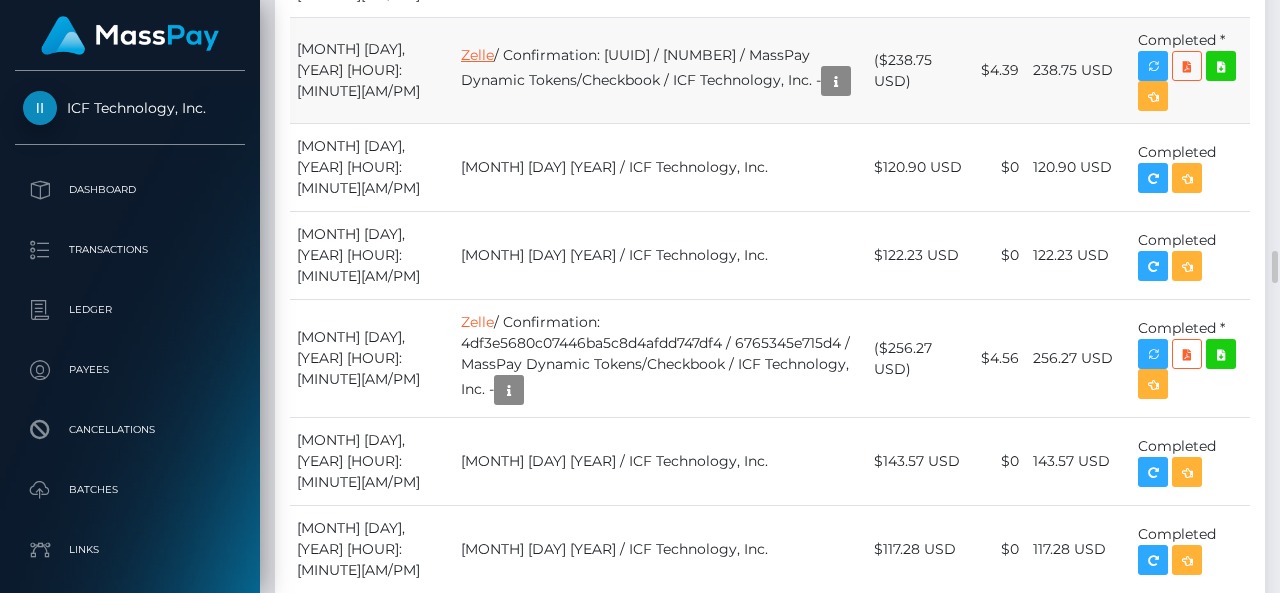 click on "Zelle" at bounding box center [477, 55] 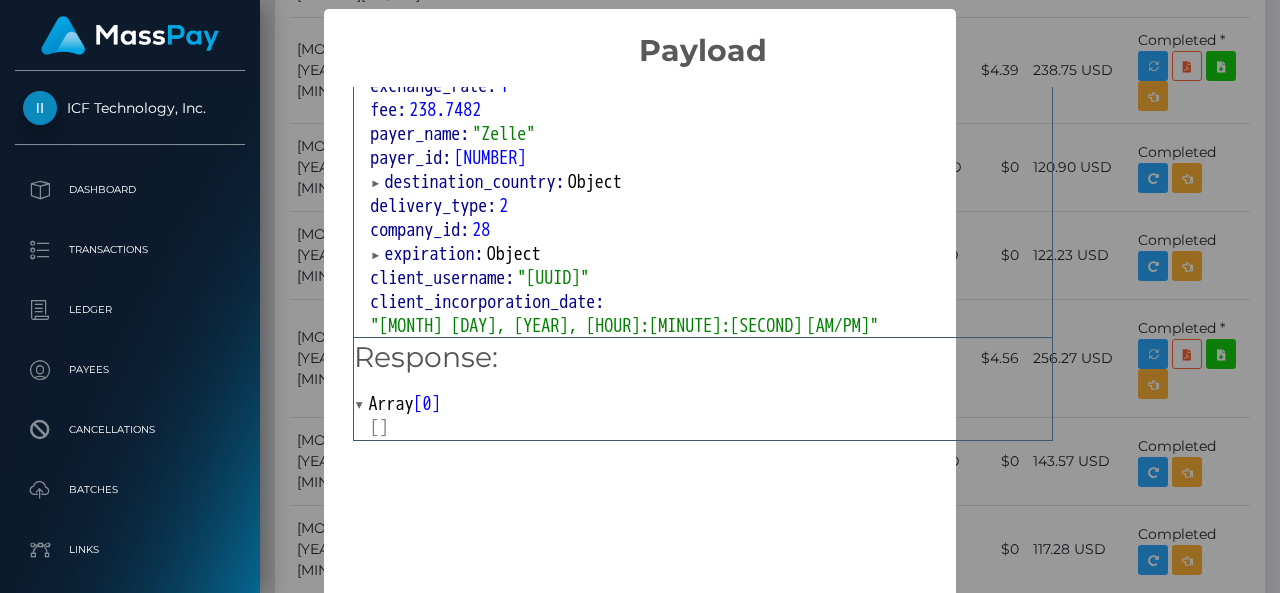 scroll, scrollTop: 1234, scrollLeft: 0, axis: vertical 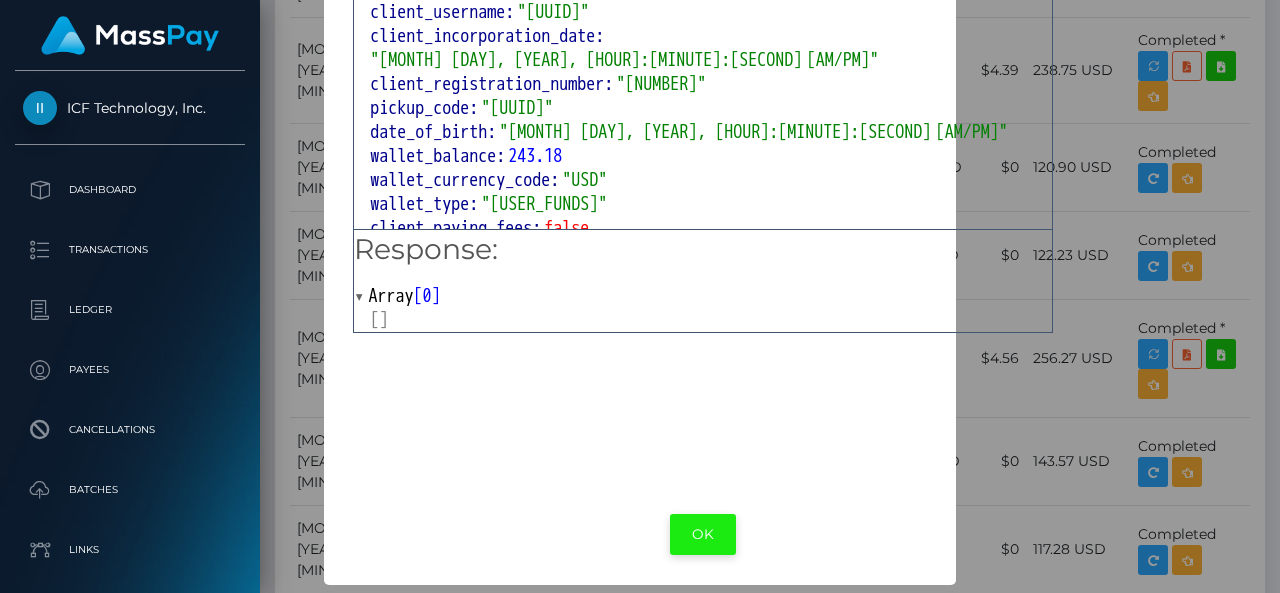 click on "OK" at bounding box center [703, 534] 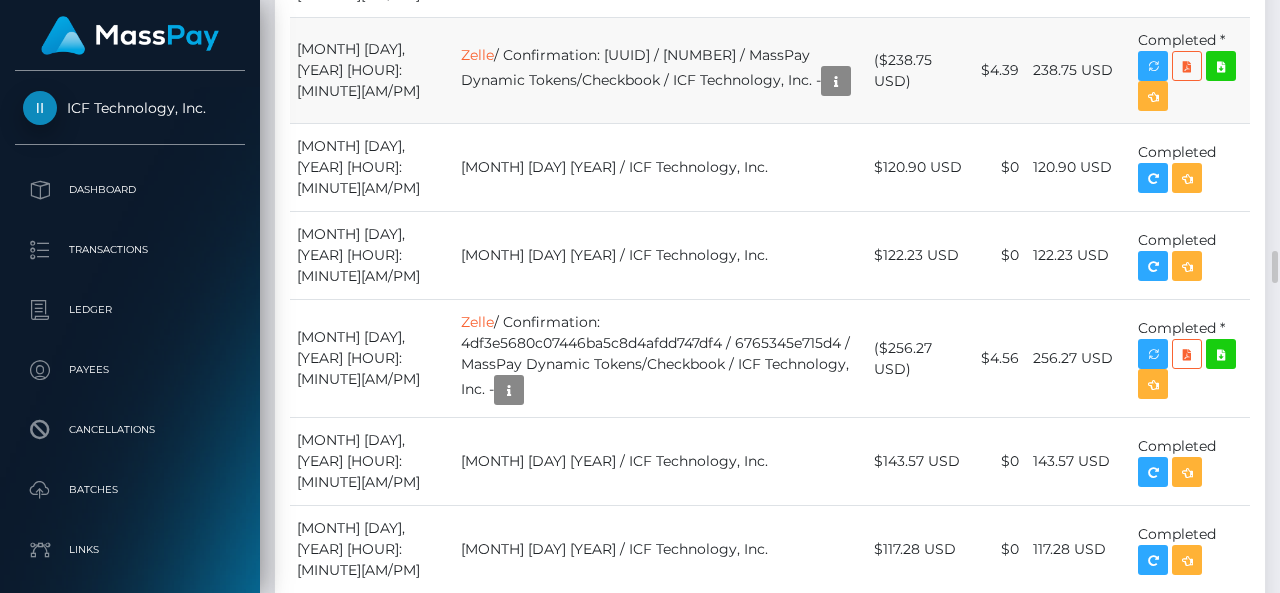 scroll, scrollTop: 240, scrollLeft: 300, axis: both 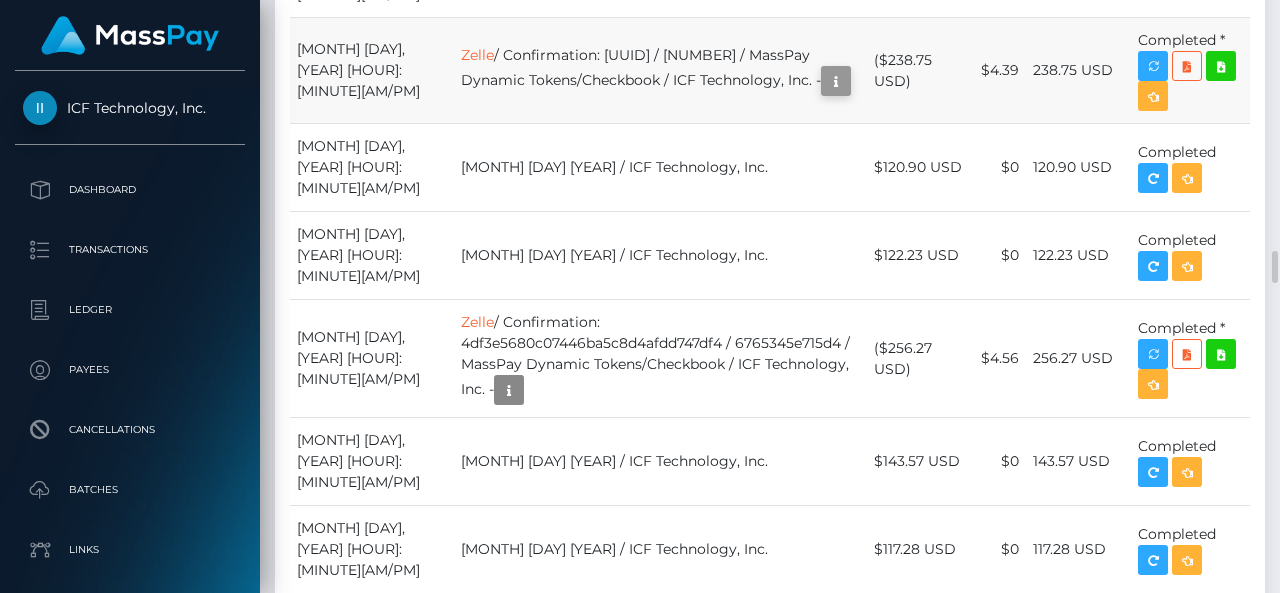 click at bounding box center [836, 81] 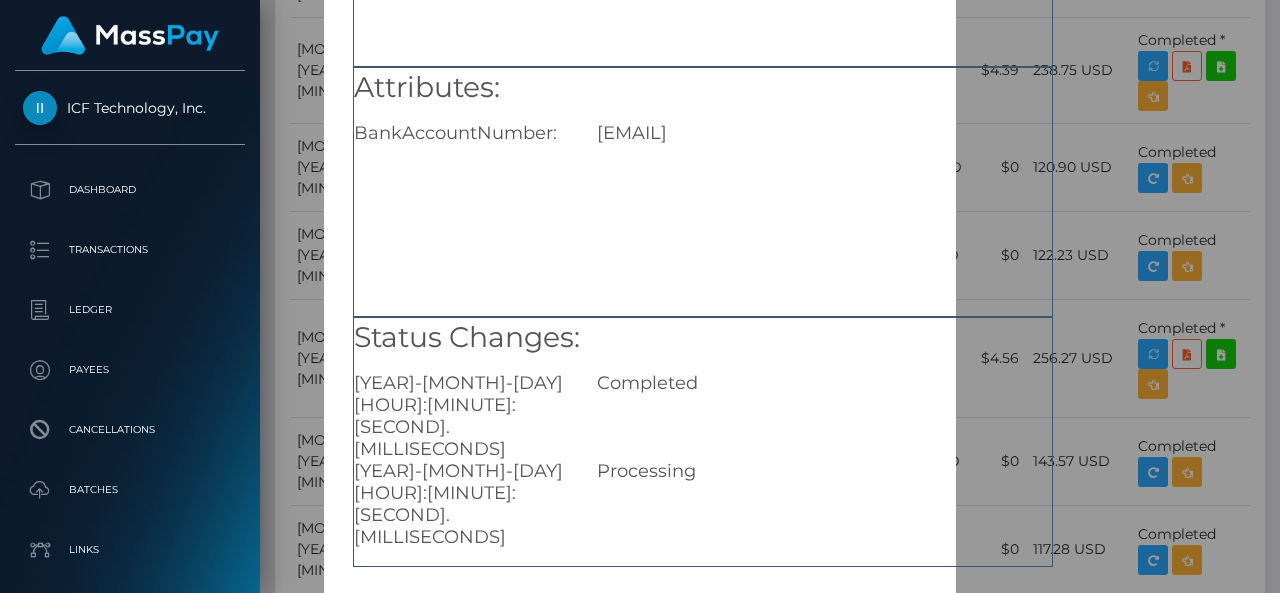 scroll, scrollTop: 358, scrollLeft: 0, axis: vertical 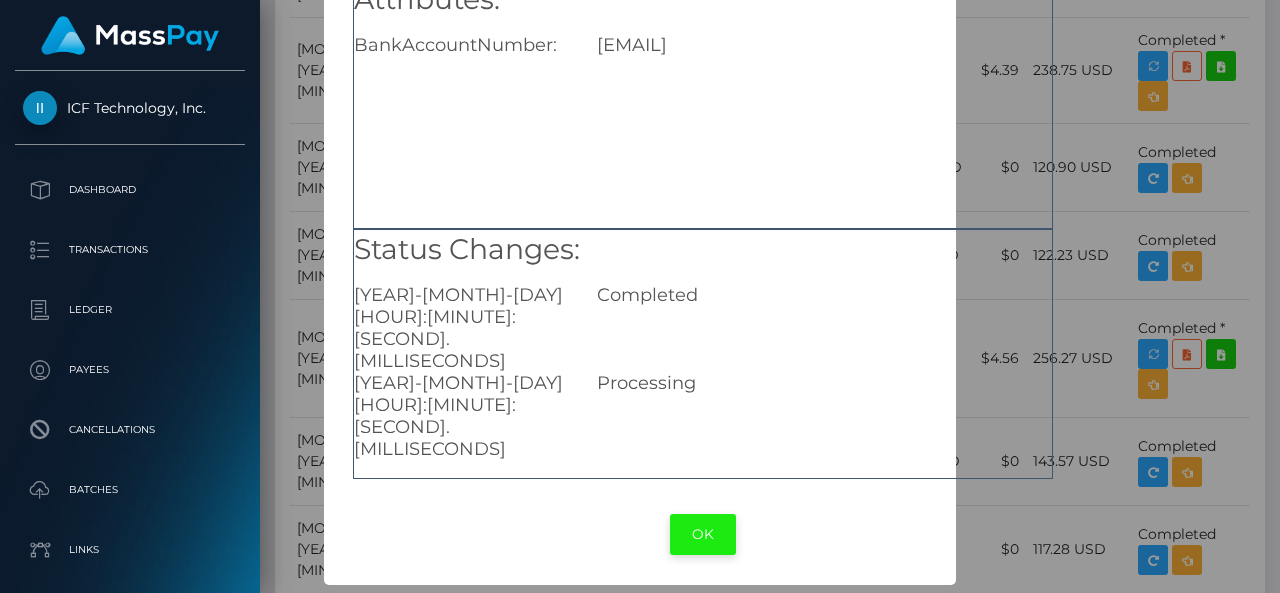click on "OK" at bounding box center (703, 534) 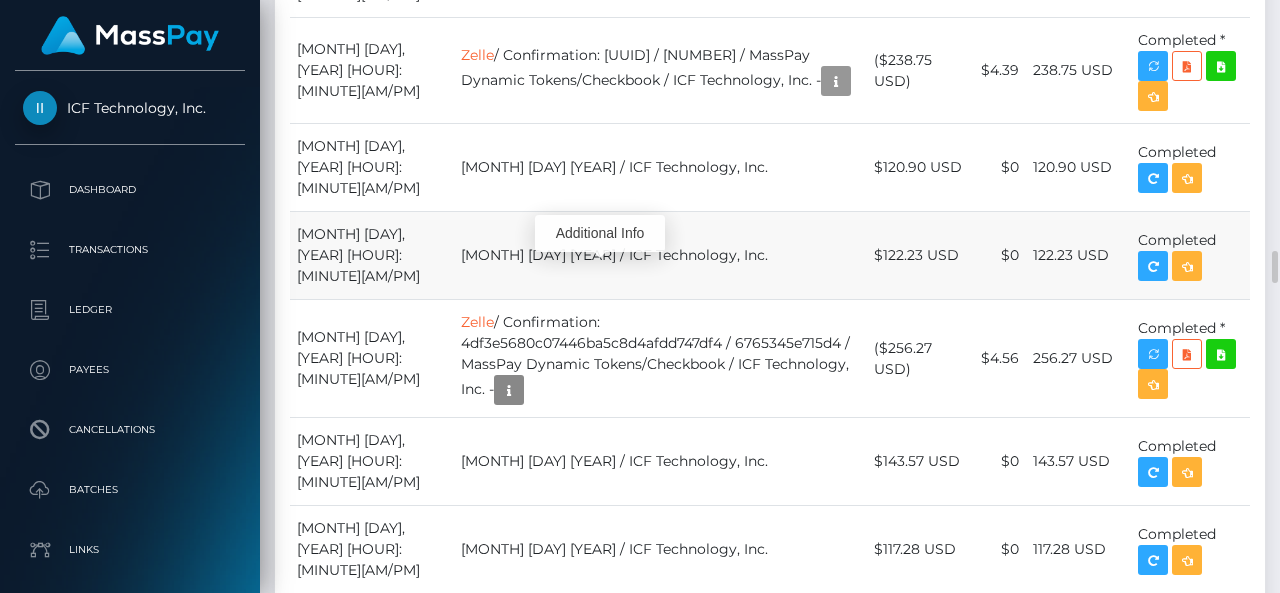 scroll, scrollTop: 240, scrollLeft: 300, axis: both 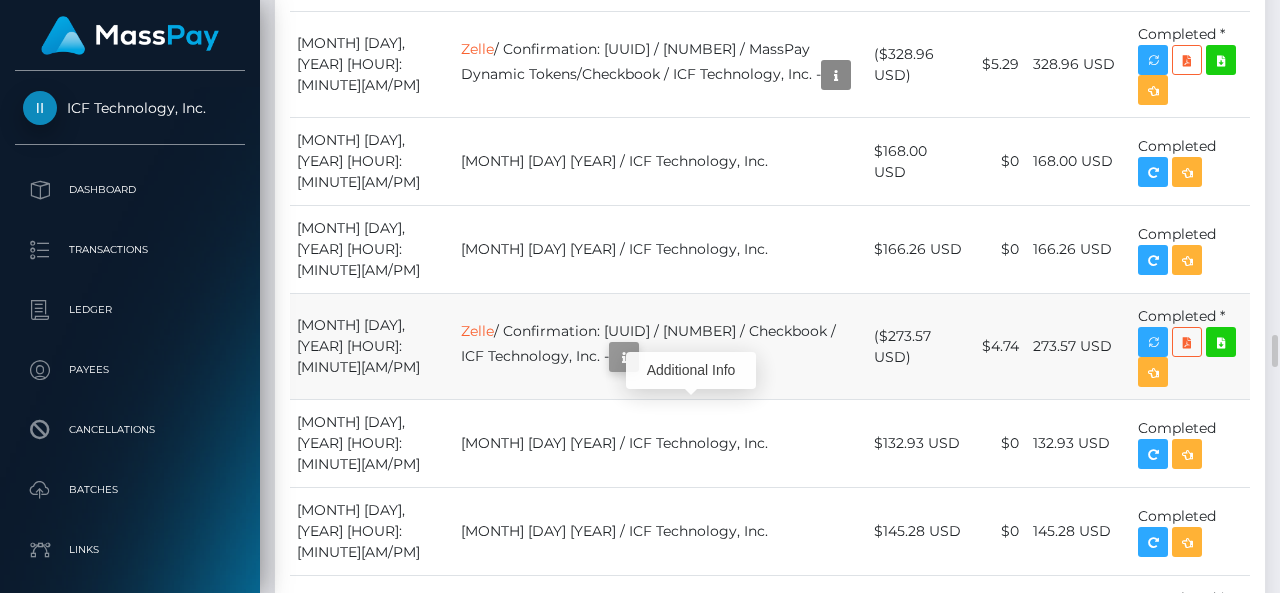 click at bounding box center [624, 357] 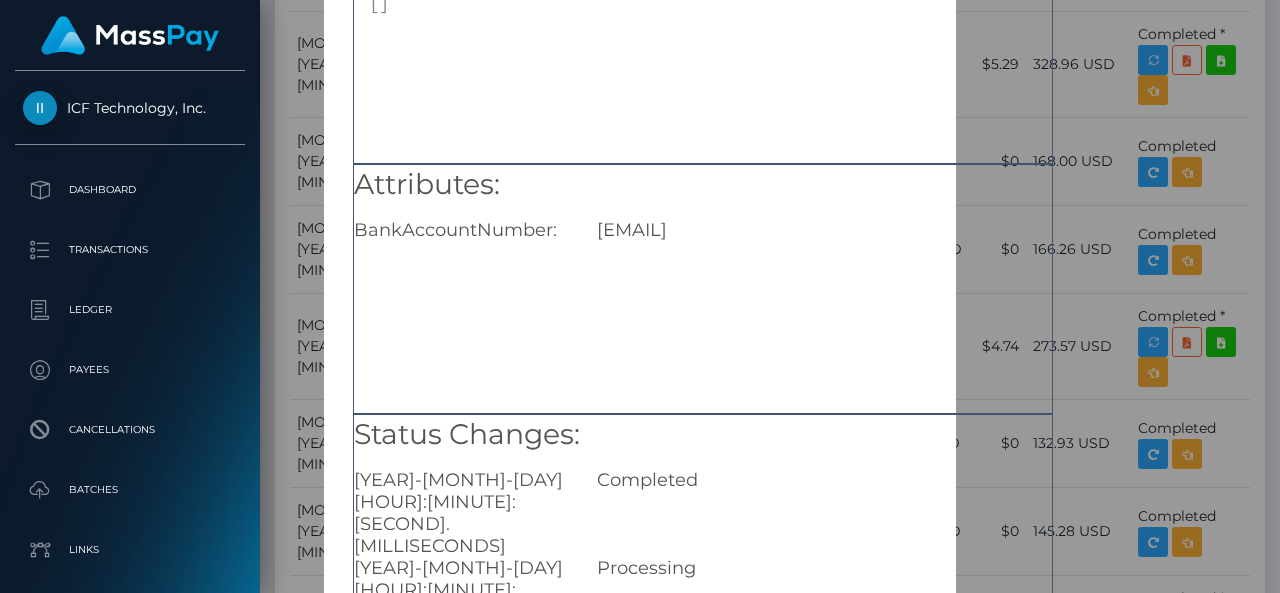 scroll, scrollTop: 358, scrollLeft: 0, axis: vertical 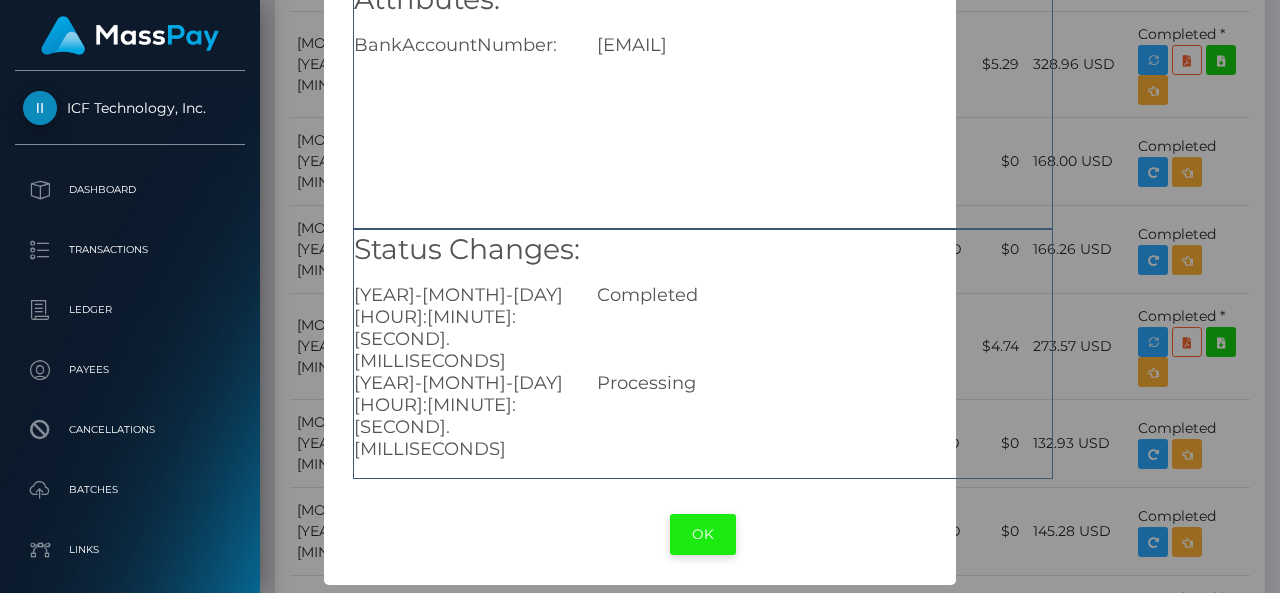 click on "OK" at bounding box center [703, 534] 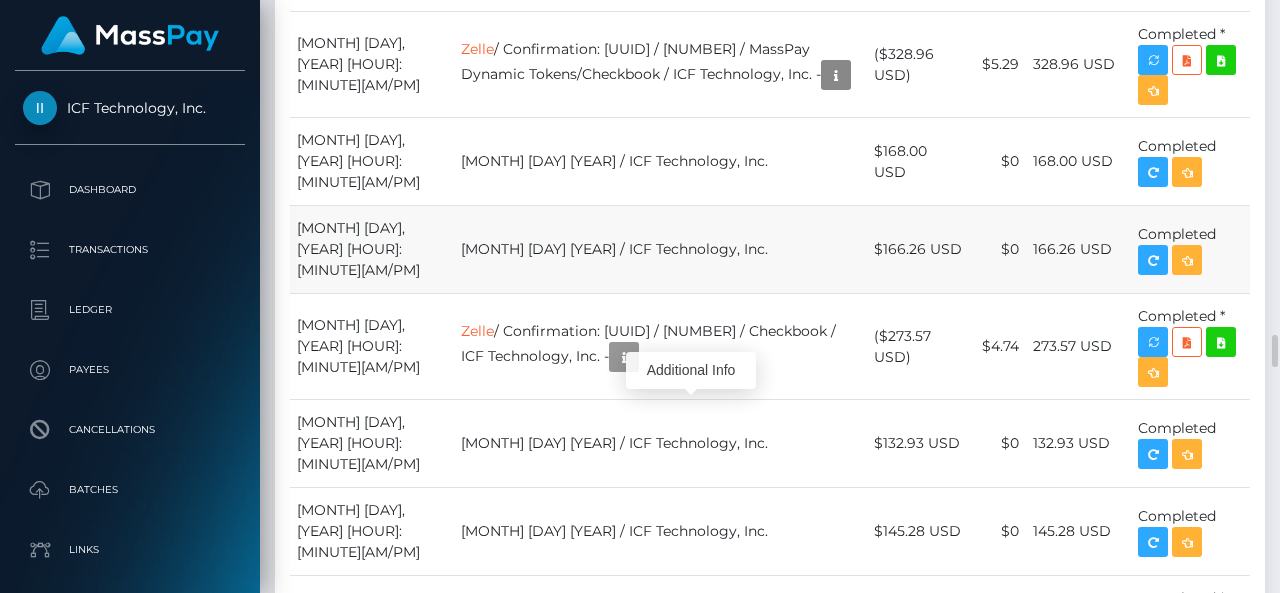 scroll, scrollTop: 240, scrollLeft: 300, axis: both 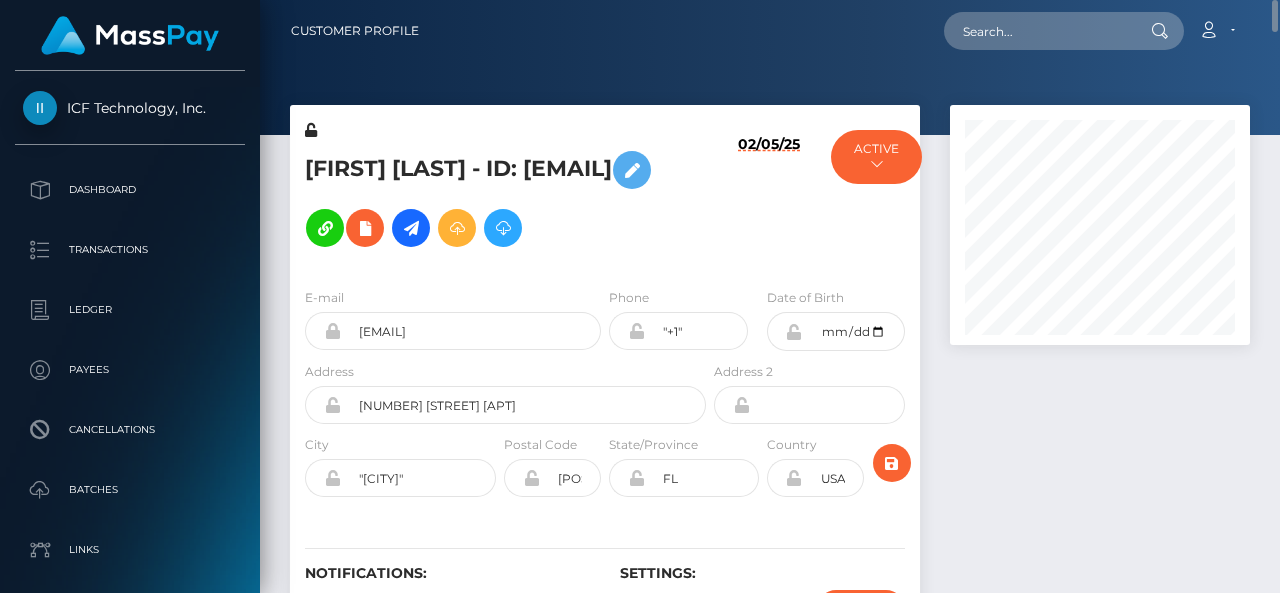 click on "[FIRST]  [LAST]
- ID: [EMAIL]" at bounding box center (500, 199) 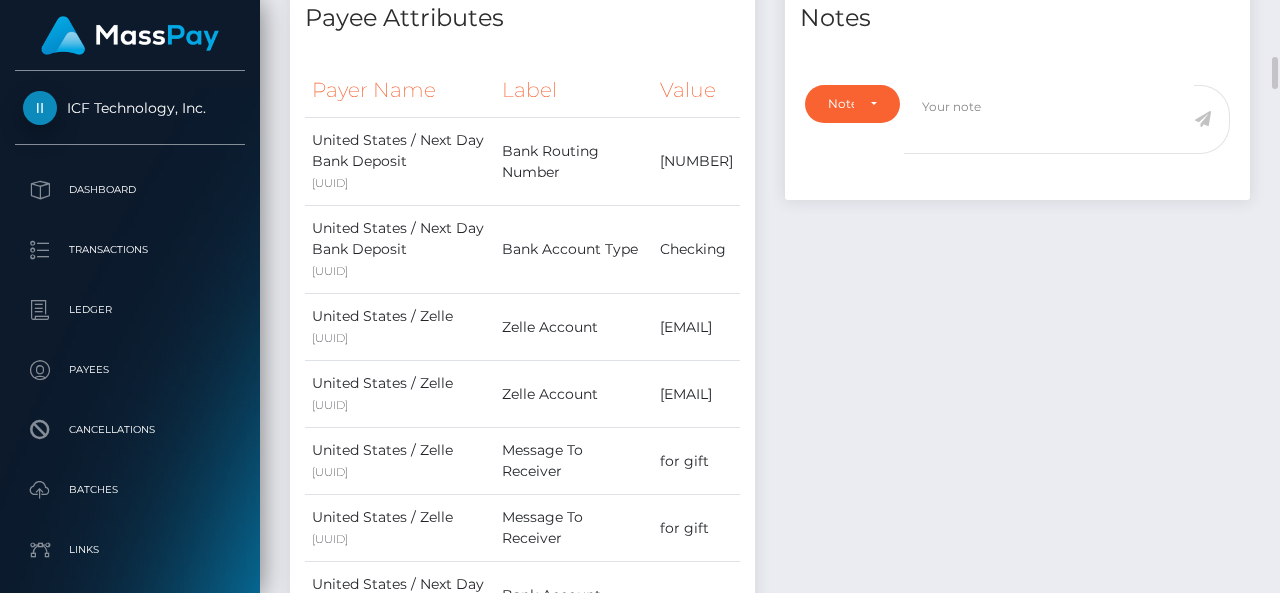 scroll, scrollTop: 1046, scrollLeft: 0, axis: vertical 